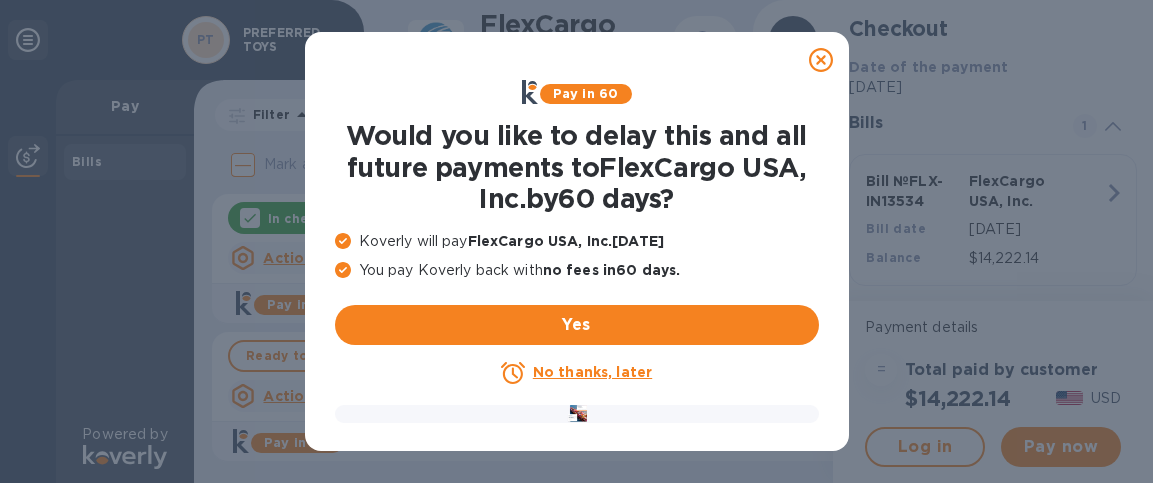 scroll, scrollTop: 0, scrollLeft: 0, axis: both 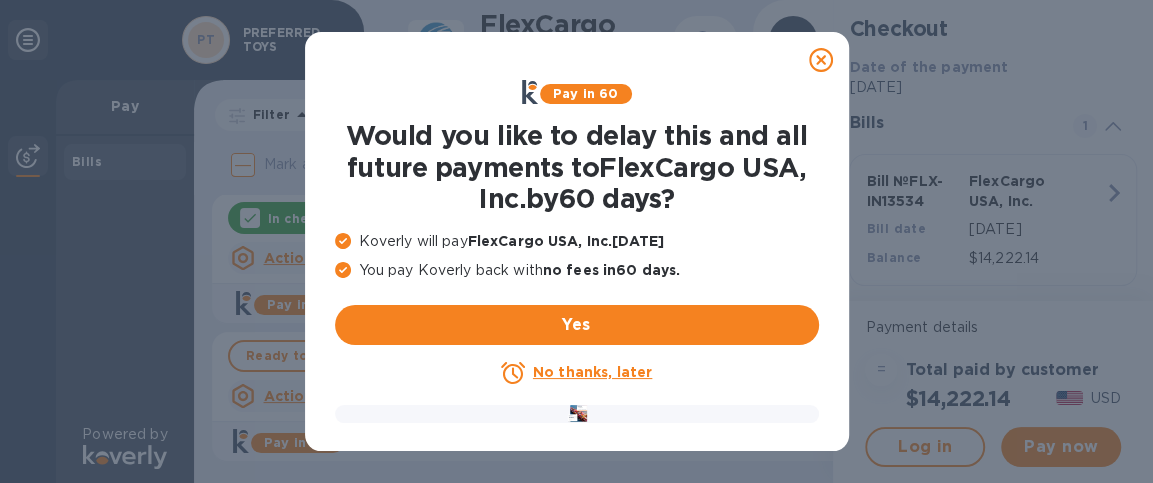 click 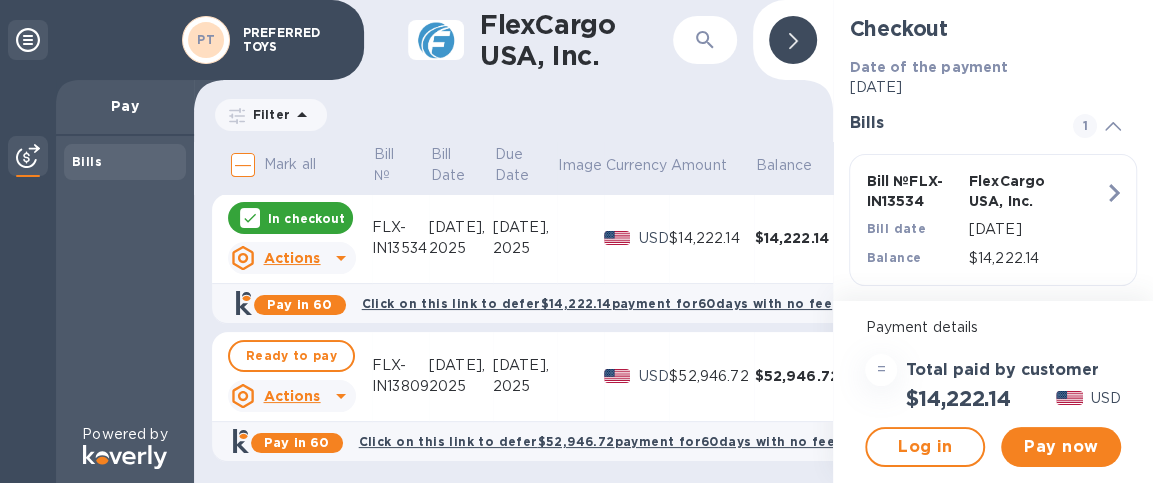 click at bounding box center [793, 40] 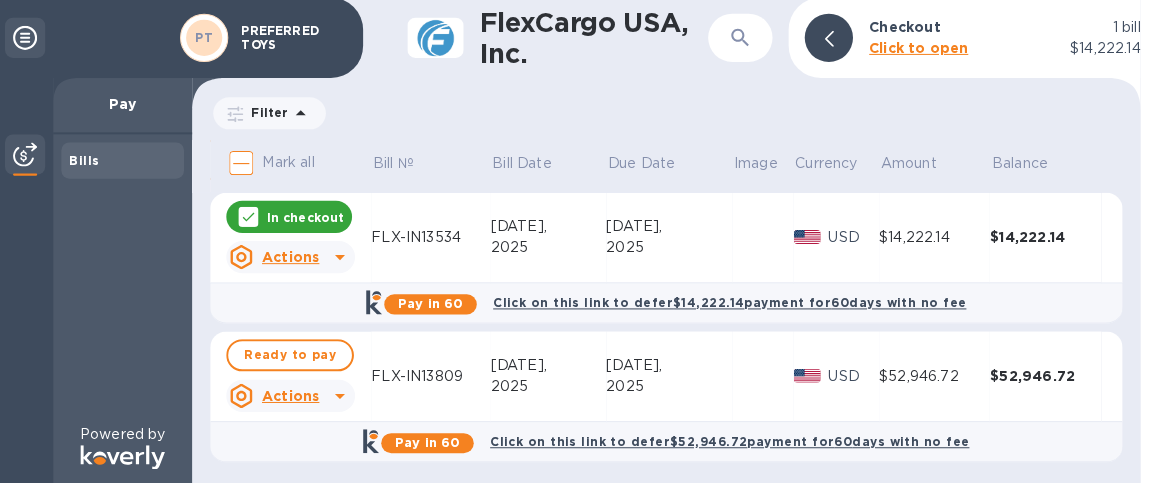 scroll, scrollTop: 0, scrollLeft: 0, axis: both 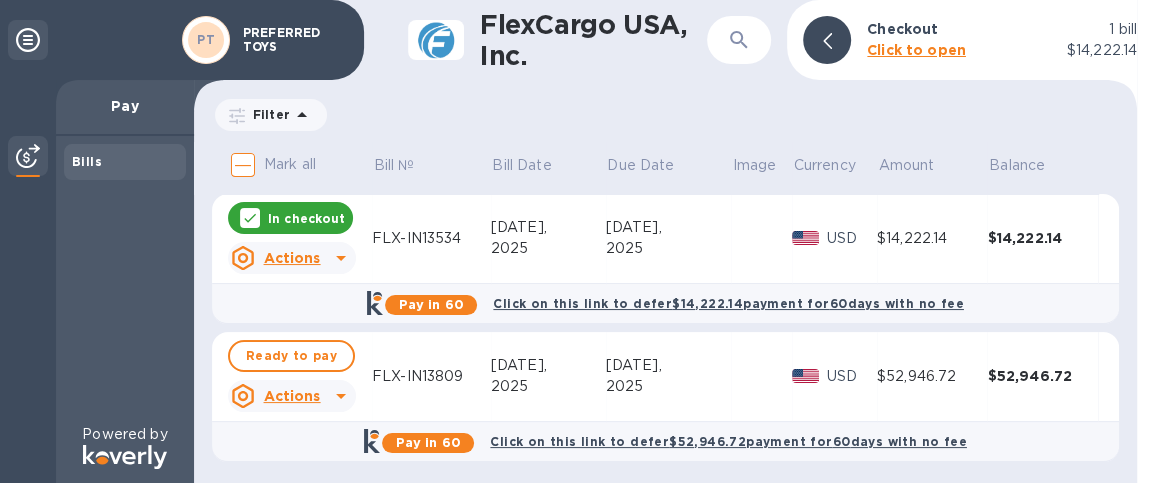 click 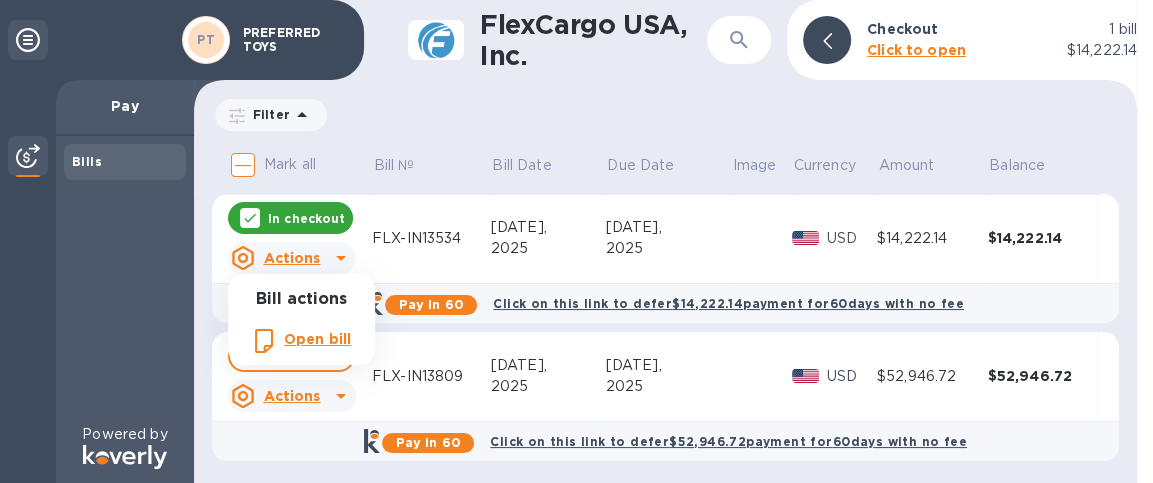 click at bounding box center (576, 241) 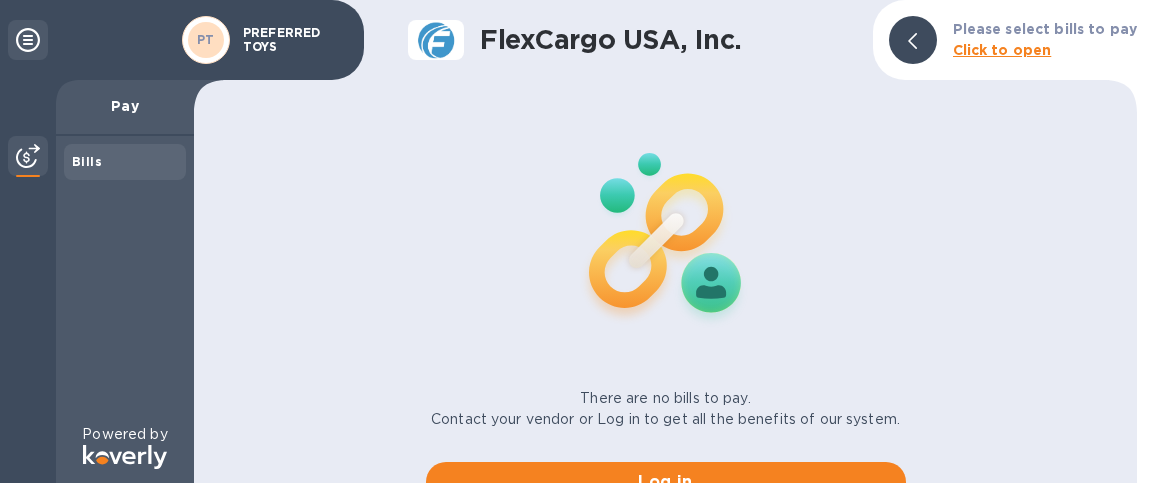 scroll, scrollTop: 0, scrollLeft: 0, axis: both 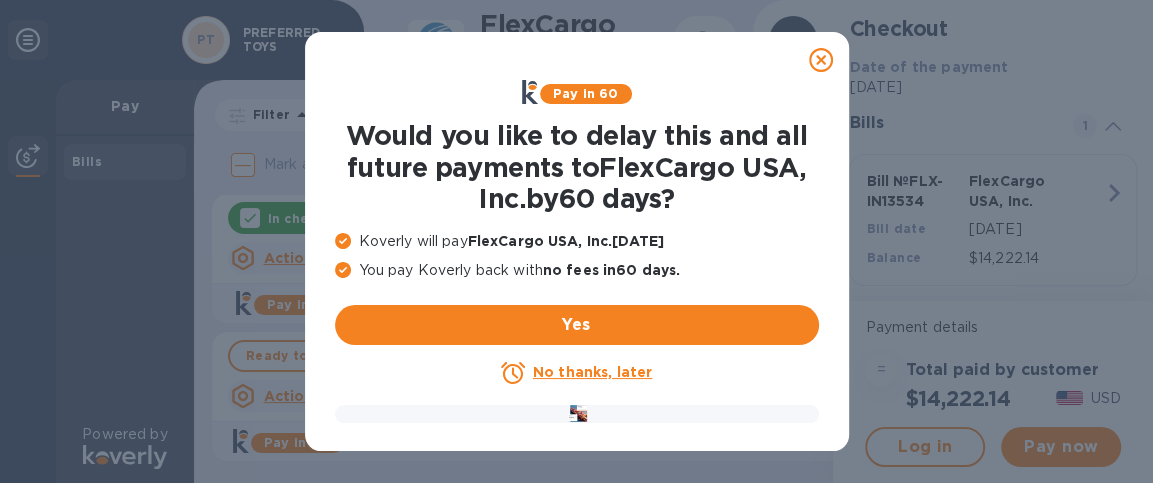 click on "No thanks, later" at bounding box center (592, 372) 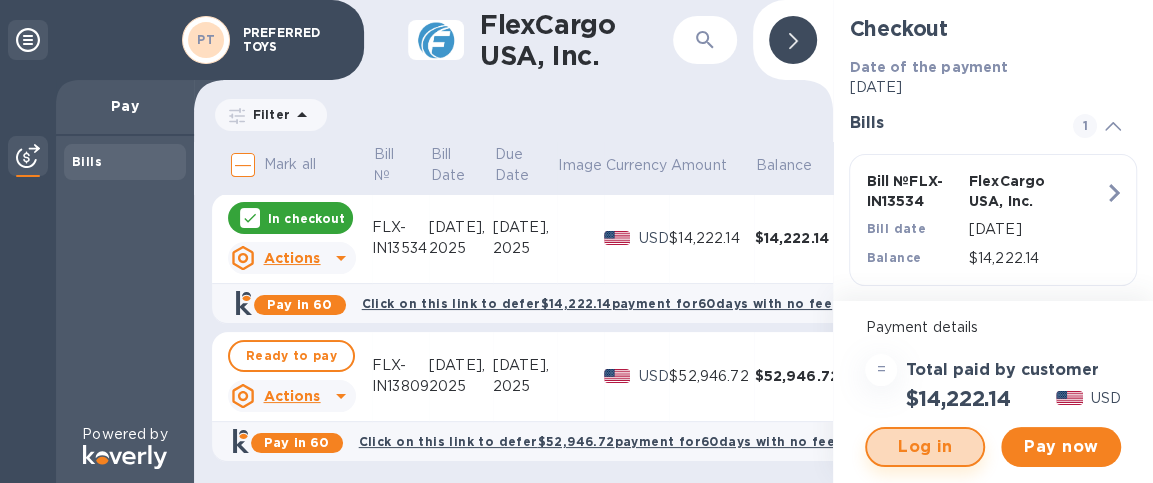 click on "Log in" at bounding box center (925, 447) 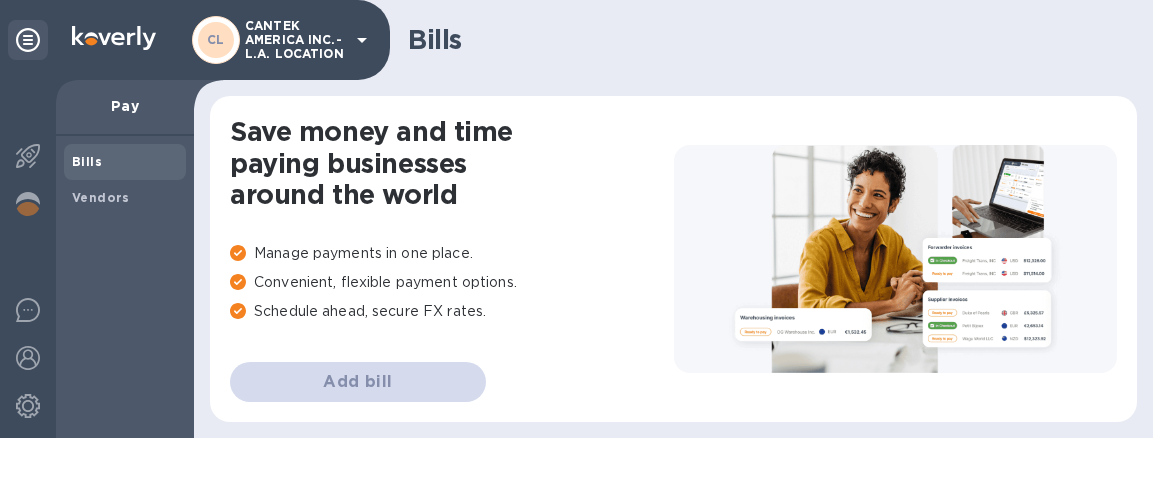 scroll, scrollTop: 0, scrollLeft: 0, axis: both 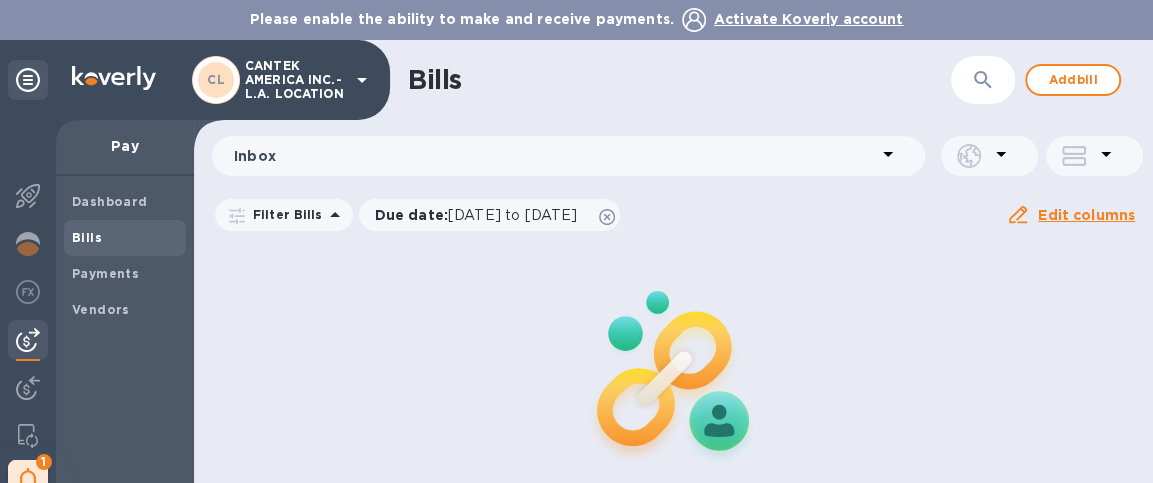 click 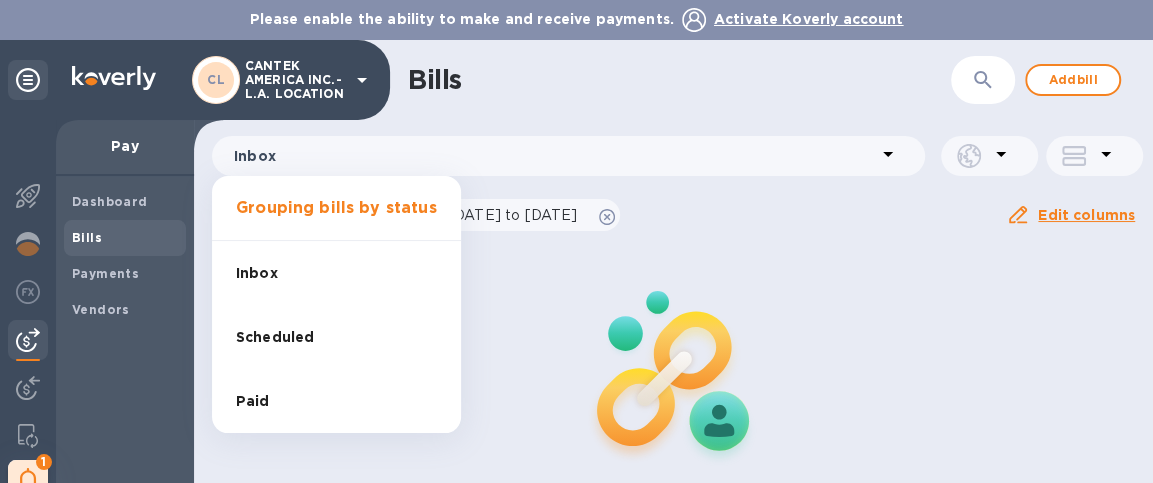 click at bounding box center (576, 241) 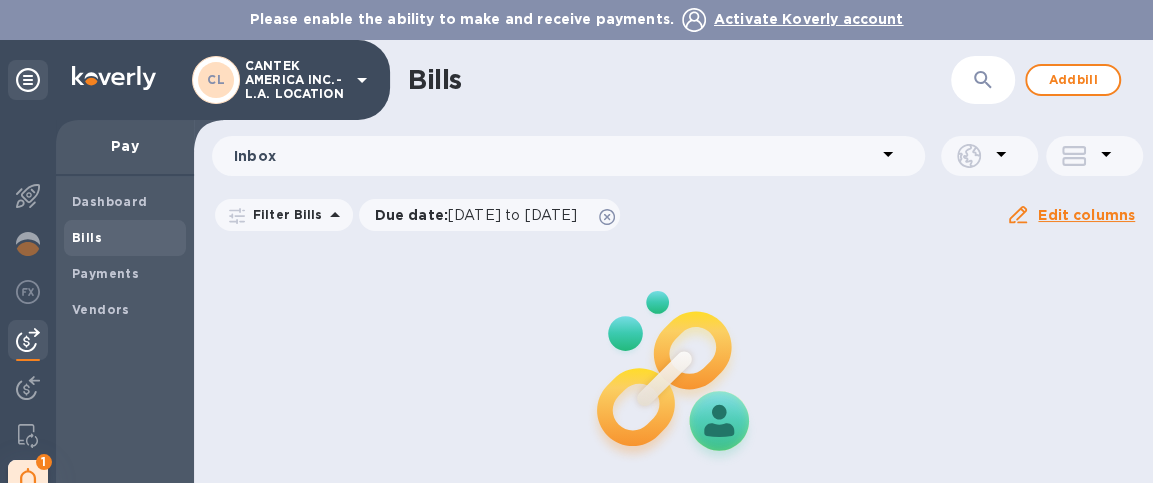 click 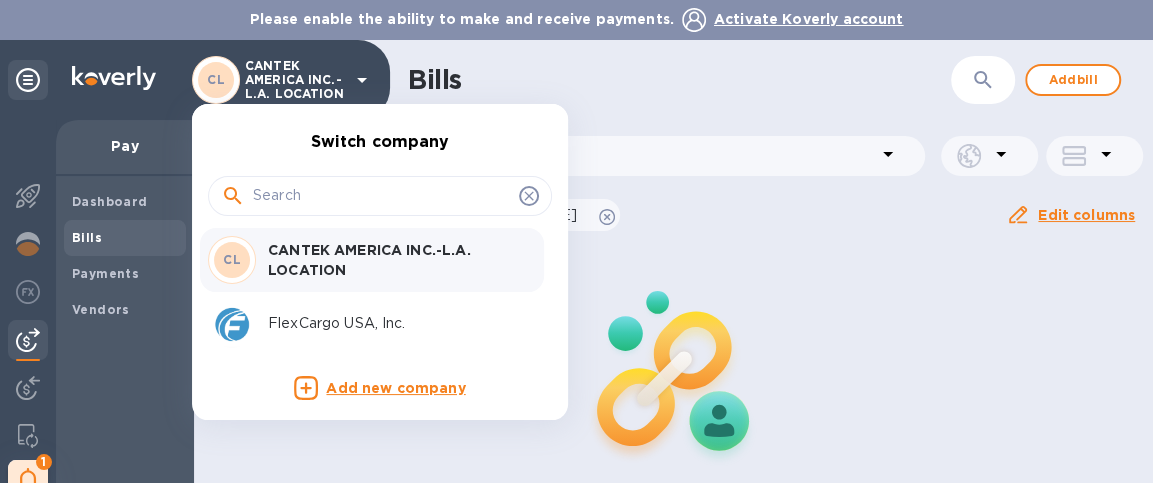 click at bounding box center [382, 196] 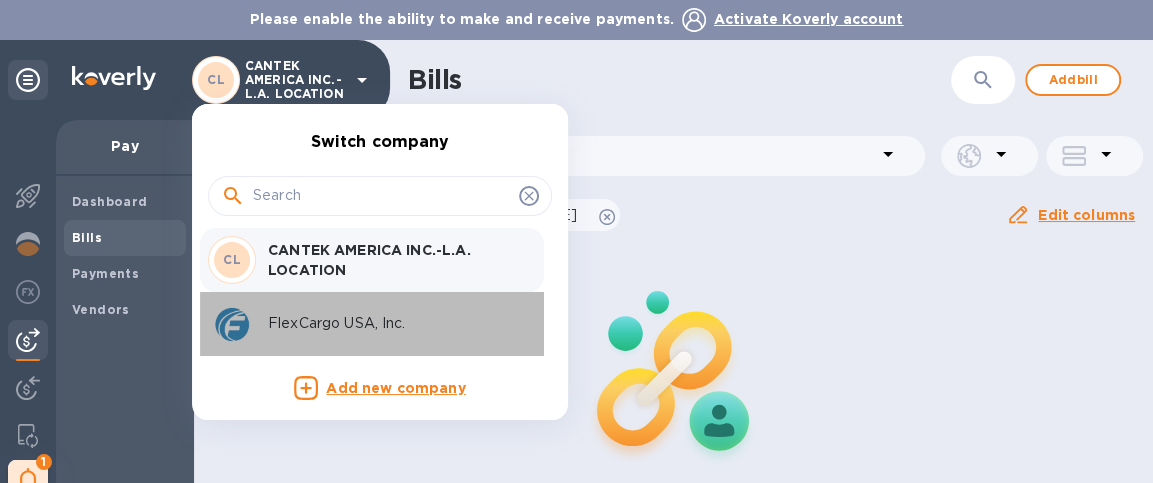 click on "FlexCargo USA, Inc." at bounding box center [390, 323] 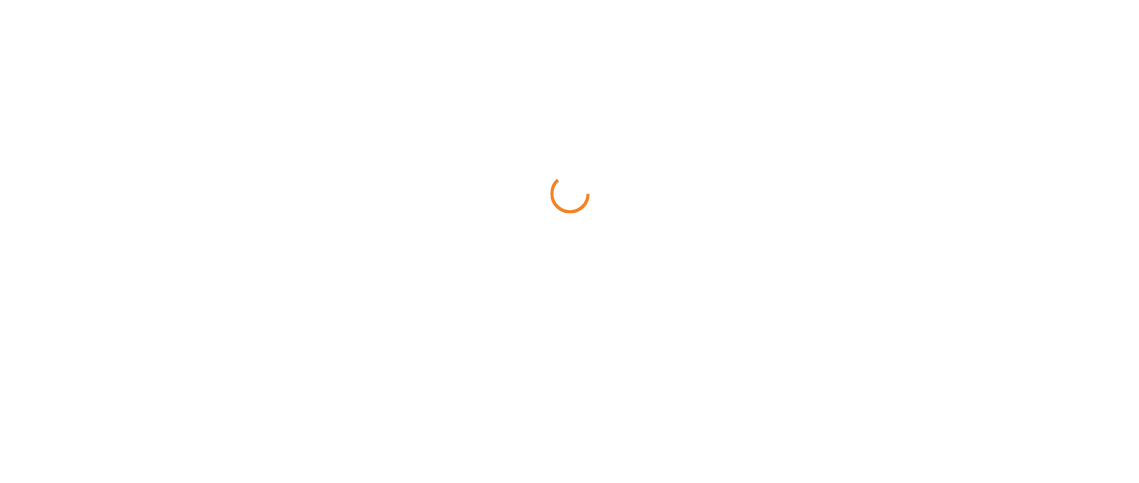 scroll, scrollTop: 0, scrollLeft: 0, axis: both 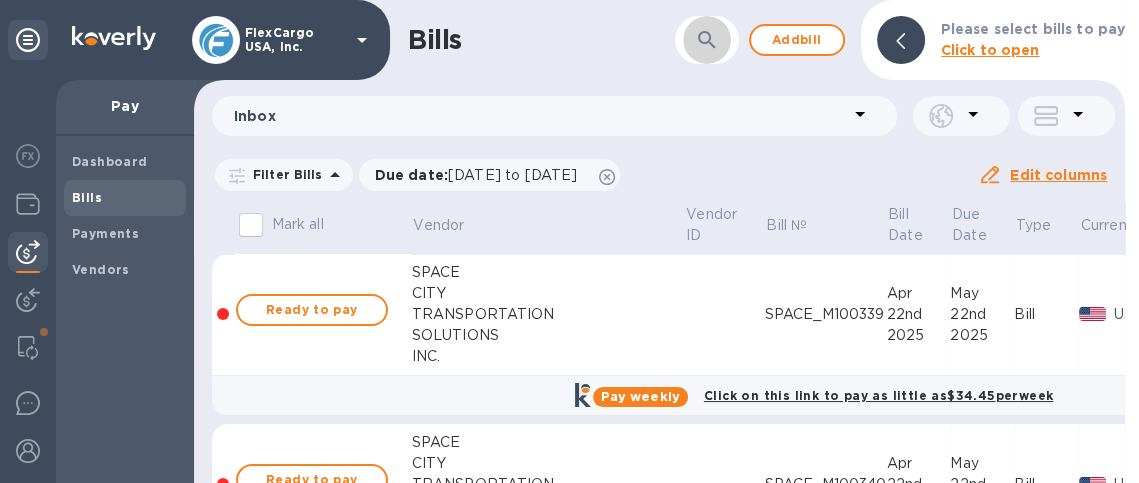 click 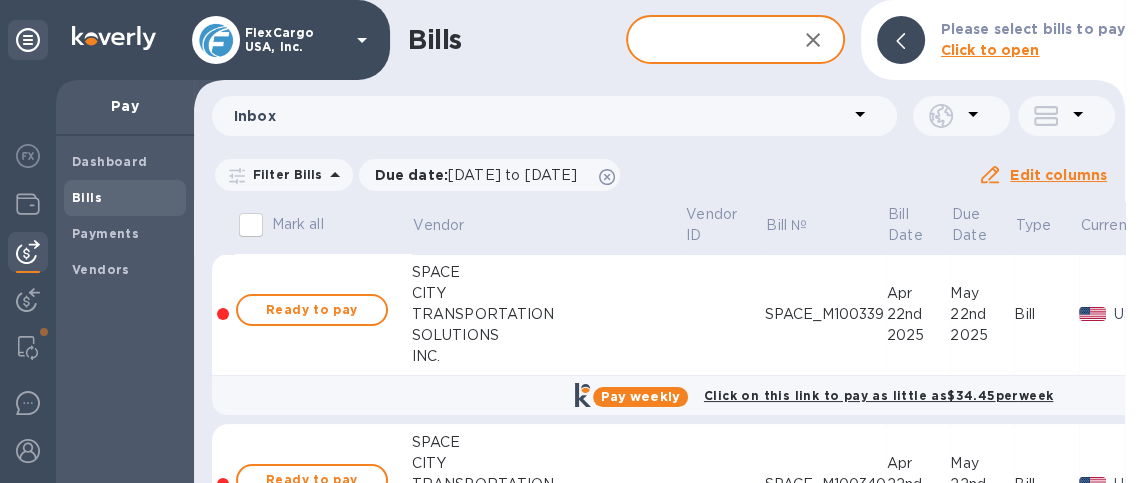 paste on "FLX-IN13809" 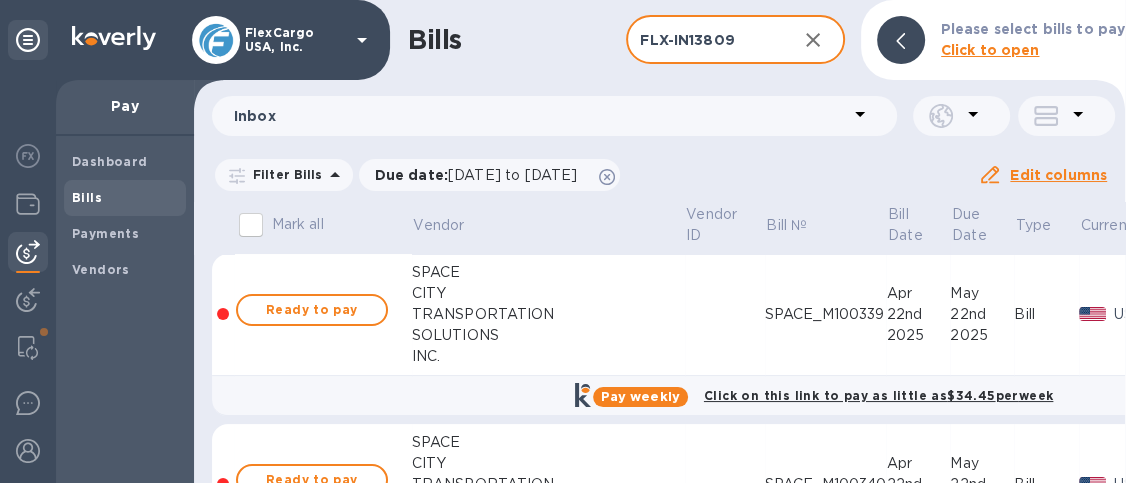 type on "FLX-IN13809" 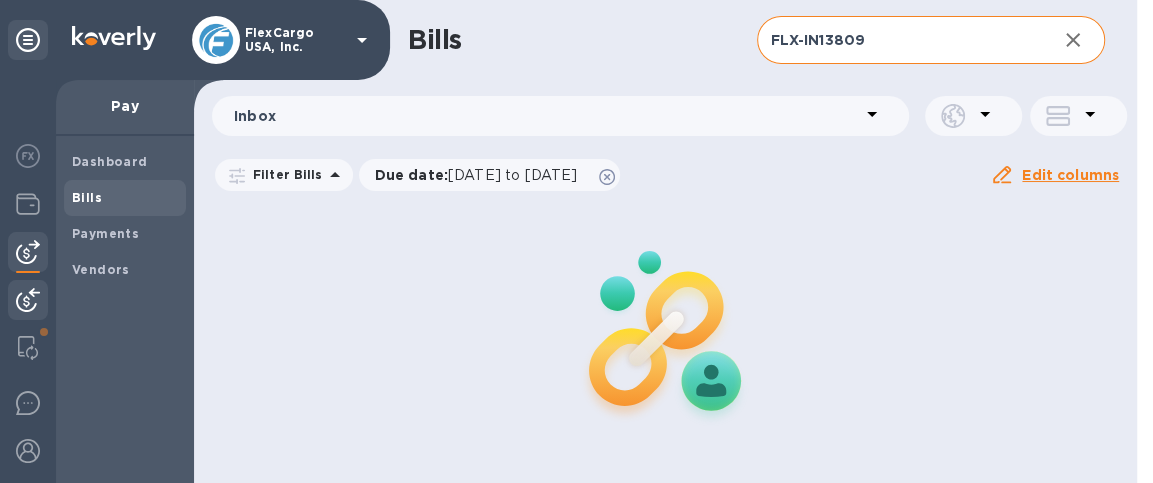click at bounding box center (28, 300) 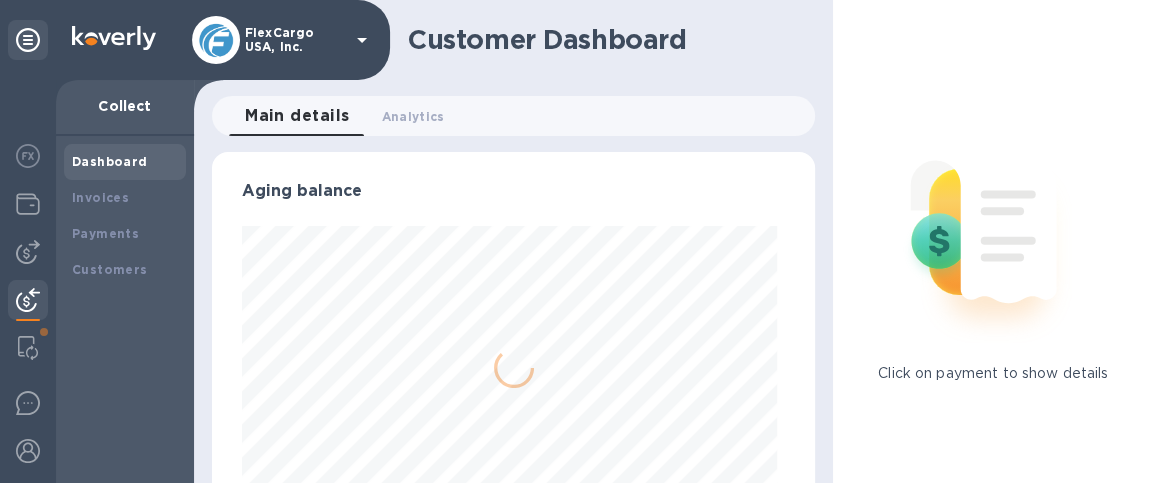 scroll, scrollTop: 999567, scrollLeft: 999404, axis: both 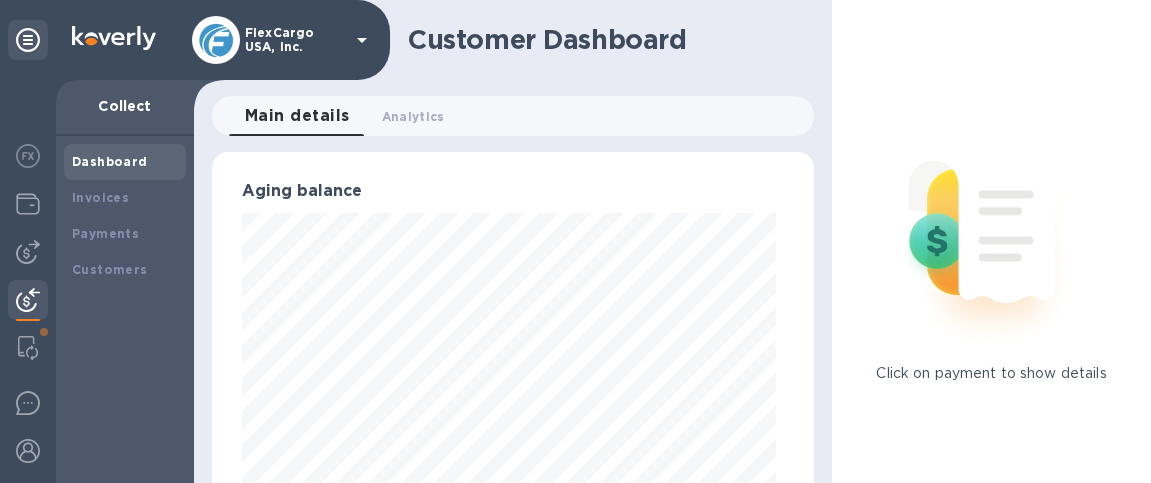 click on "Customer Dashboard" at bounding box center (513, 40) 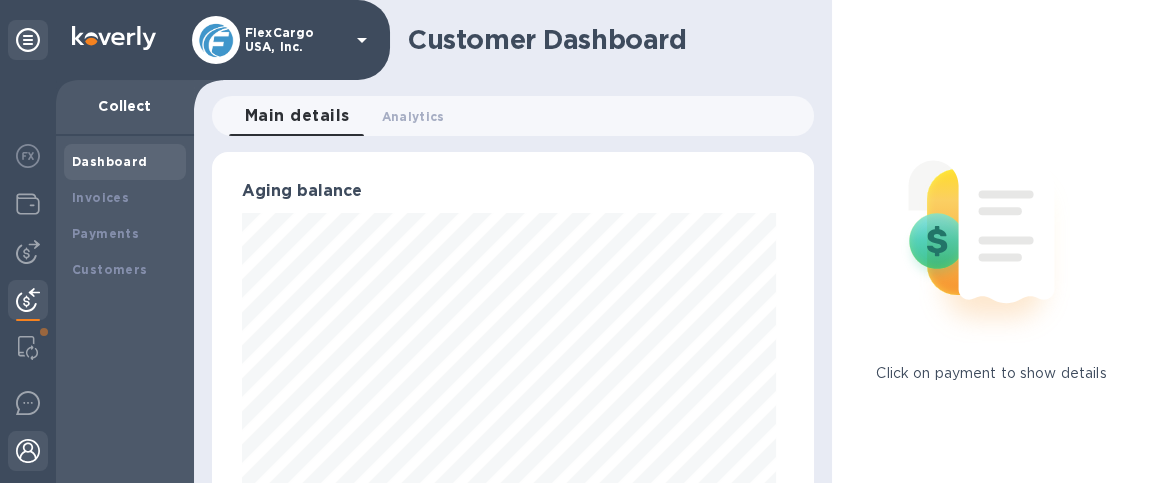 click at bounding box center (28, 451) 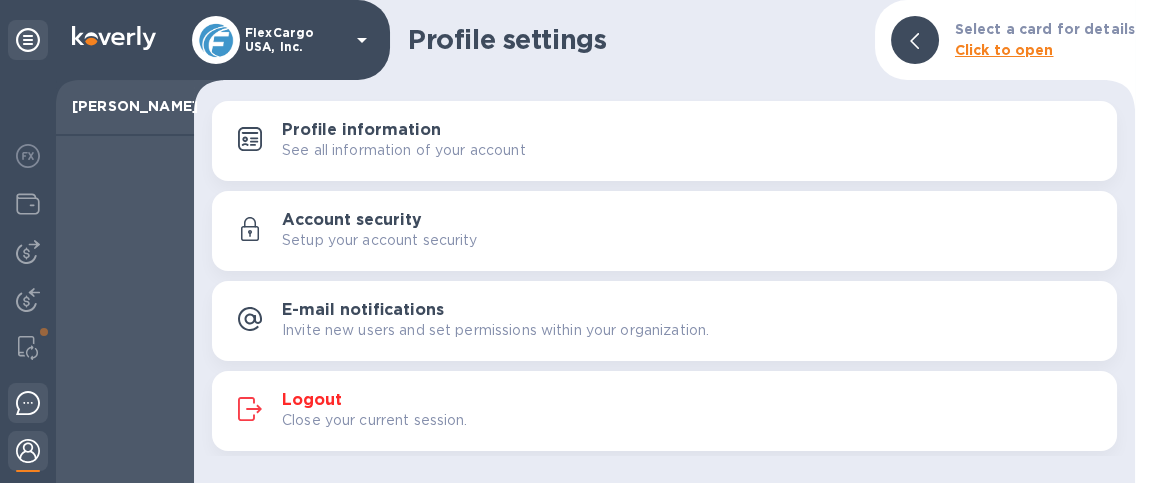 click at bounding box center [28, 403] 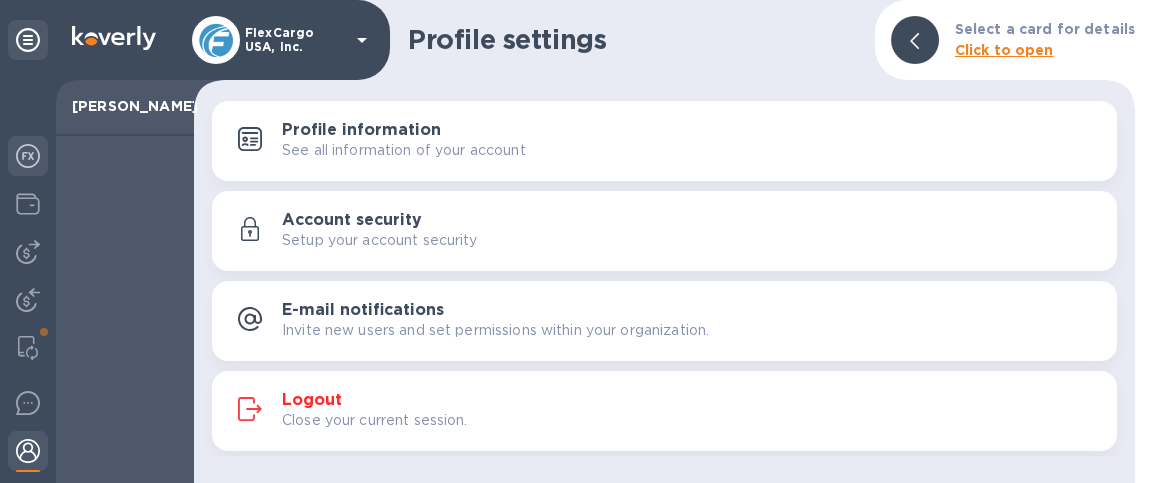click at bounding box center [28, 156] 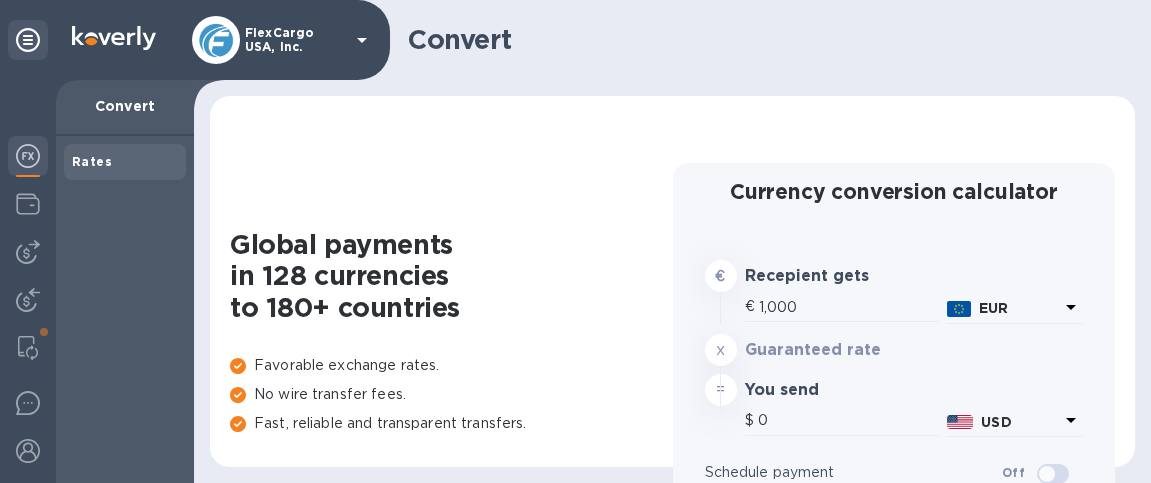 type on "1,166.41" 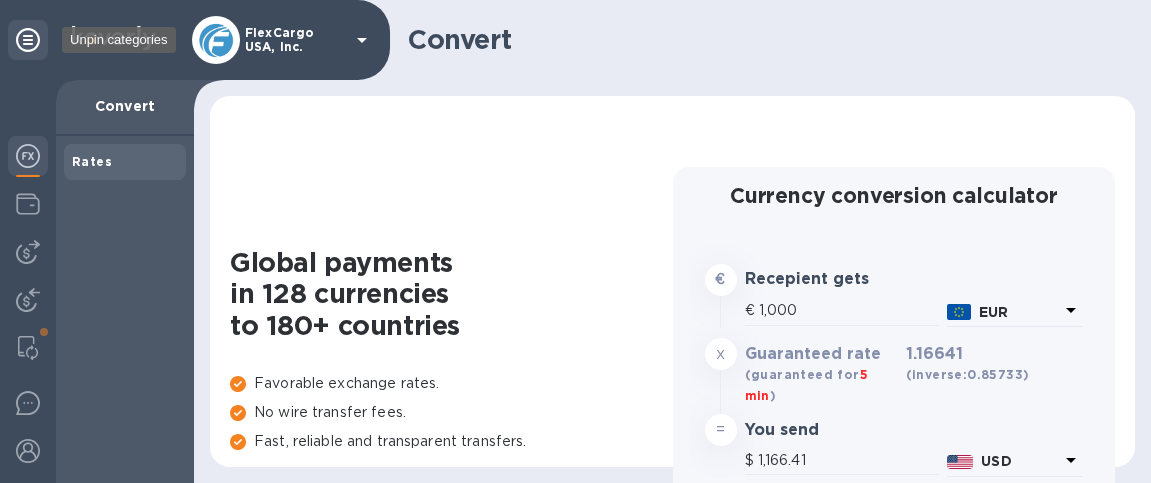 click 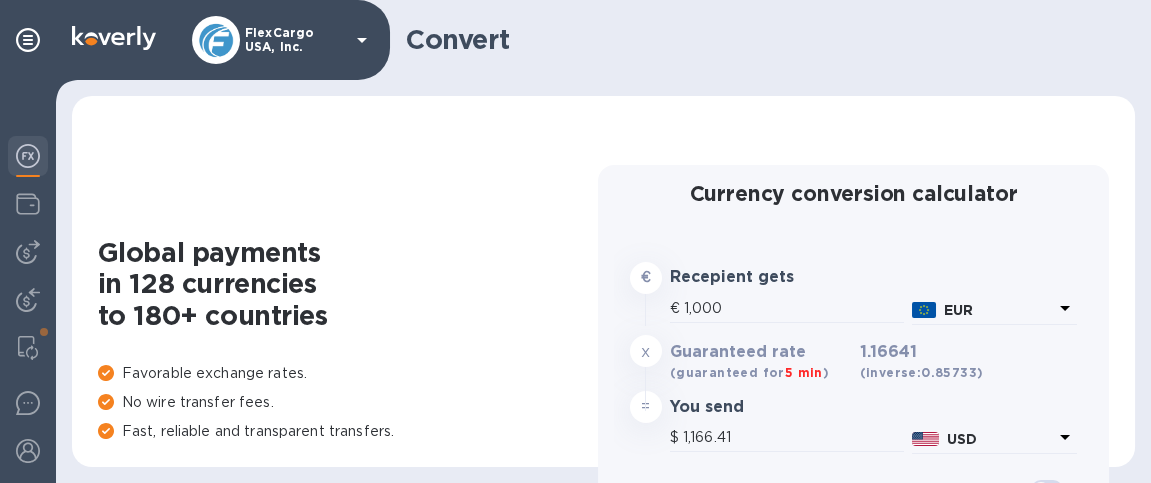 click 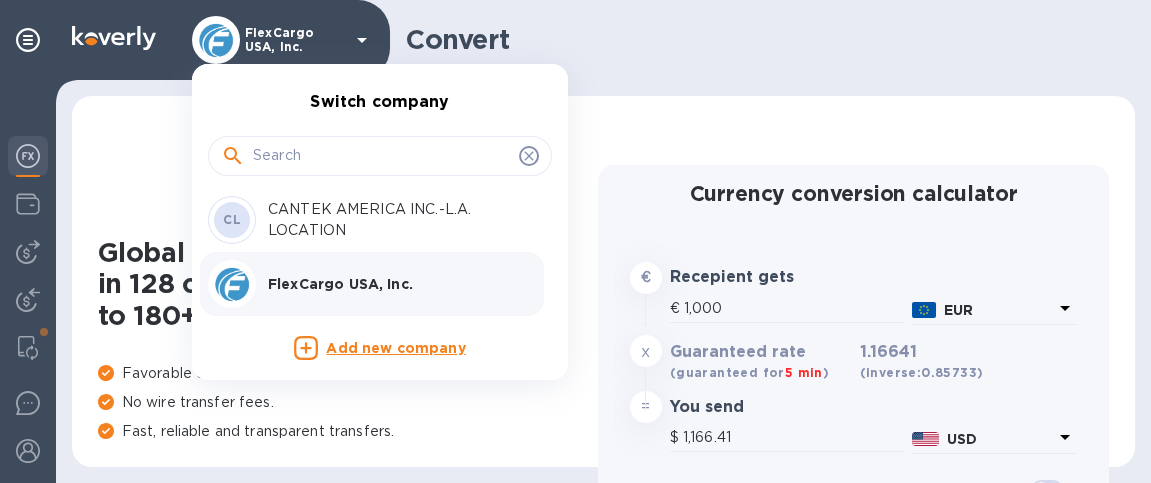 click at bounding box center [382, 156] 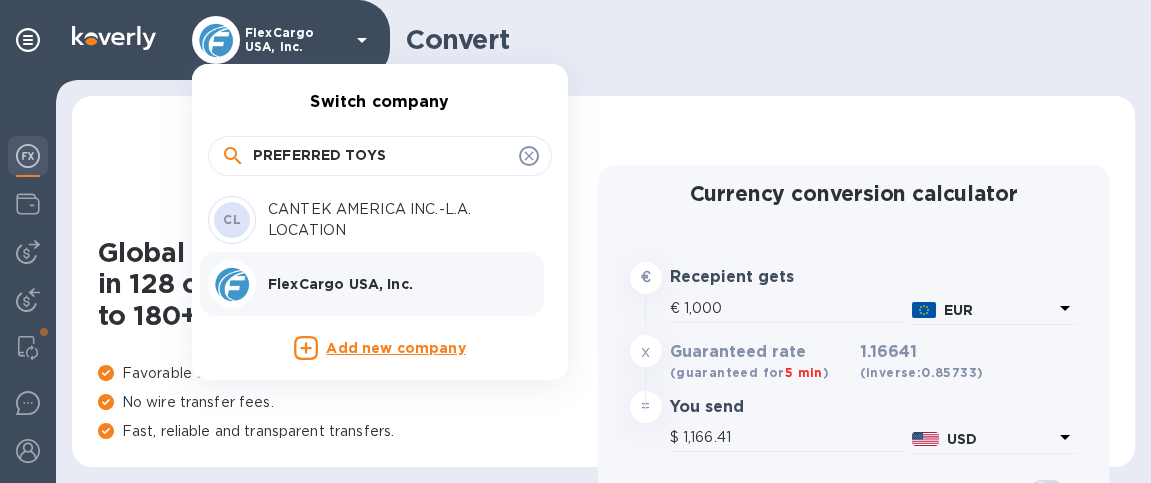 type on "PREFERRED TOYS" 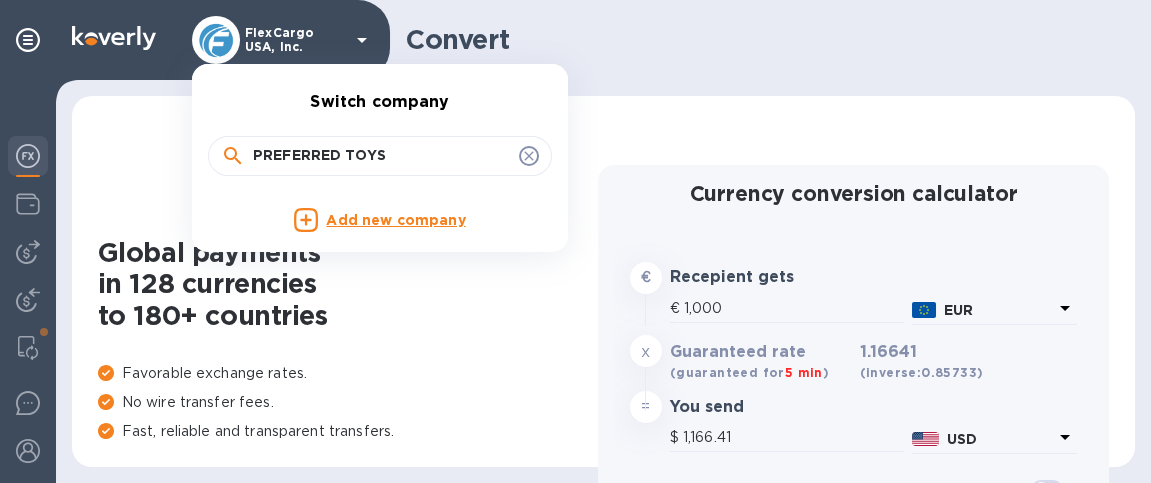click 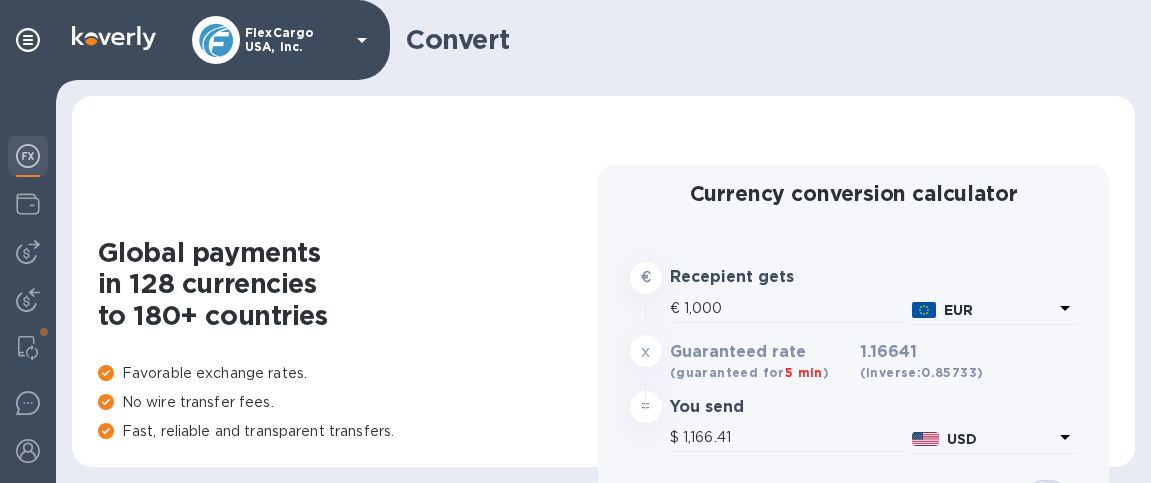 click on "Convert" at bounding box center (603, 40) 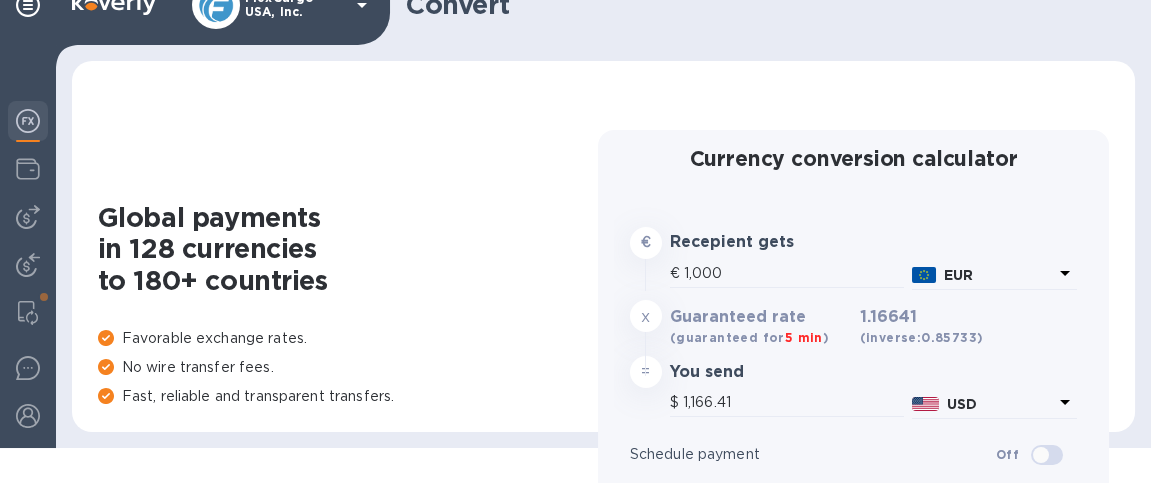 scroll, scrollTop: 36, scrollLeft: 0, axis: vertical 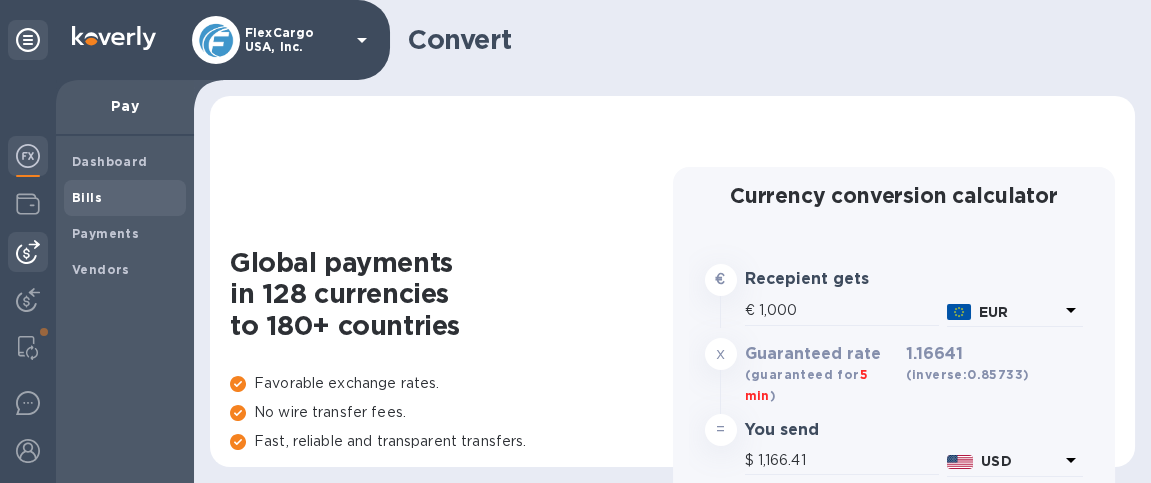 click on "Bills" at bounding box center [125, 198] 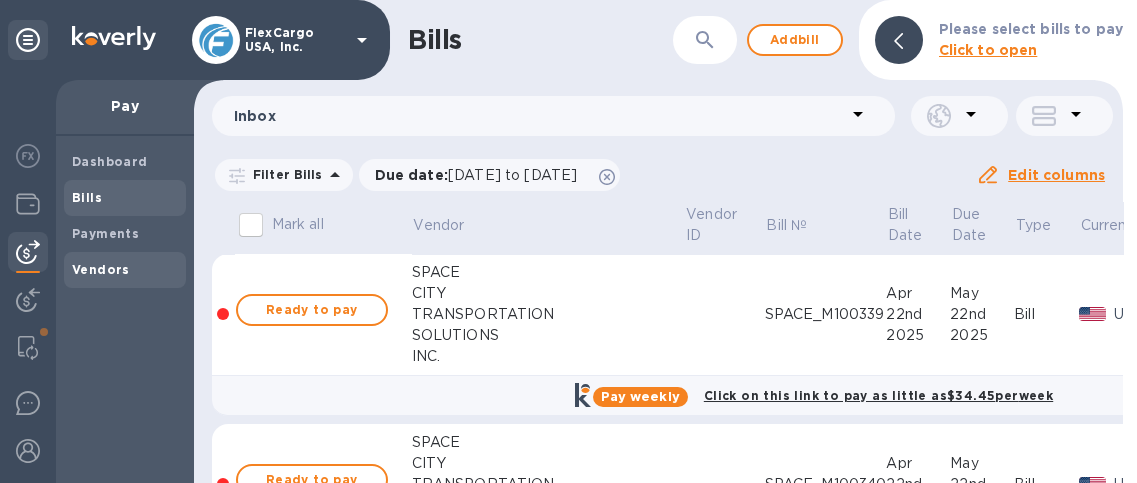 click on "Vendors" at bounding box center (101, 269) 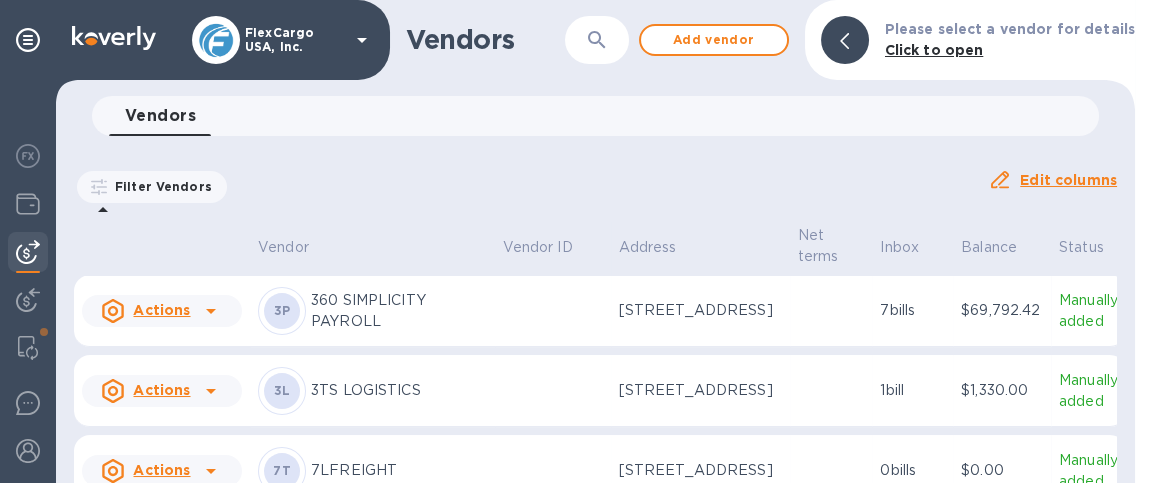 click on "Vendor Vendor ID Address Net terms Inbox Balance Status Actions 3P 360 SIMPLICITY PAYROLL 25060 AVENUE STANFORD #295, SANTA CLARITA,   CA 91355 US 7  bills $69,792.42 Manually added Actions 3L 3TS LOGISTICS 3959 HWY 29, NEW AUGUSTA,   MS 39462 US 1  bill $1,330.00 Manually added Actions 7T 7LFREIGHT PO BOX 3831, WILSONVILLE,   OR 97070 US 0  bills $0.00 Manually added Actions 8I 8*8, INC   CA US 0  bills $0.00 Manually added Actions AI ACCELERATED GLOBAL SOLUTIONS INC 3333 NEW HYDE PARK ROAD SUITE 316,, NEW HYDE PARK,   NY 11042 US 0  bills $0.00 Manually added Actions AI ACCELERATED INC 515 AIRPARK CENTER DRIVE, NASHVILLE,   TN 37217 US 0  bills $0.00 Manually added Actions AI ACCELERATED INC-MCO 2115 VISCOUNT ROW, ORLANDO,   FL 32809 US 1  bill $150.00 Manually added Actions AM ACCELERATED INC. *MEMPHIS* 5280 MELTECH BLVD, MEMPHIS,   TN 38118 US 0  bills $0.00 Manually added Actions AU ACGI SHIPPING INC. (USA) MAIL ROOM - BOX 442,6824 19TH STREET WEST, TACOMA,   WA 98466 US 0  bills $0.00 Manually added AL" at bounding box center (595, 352) 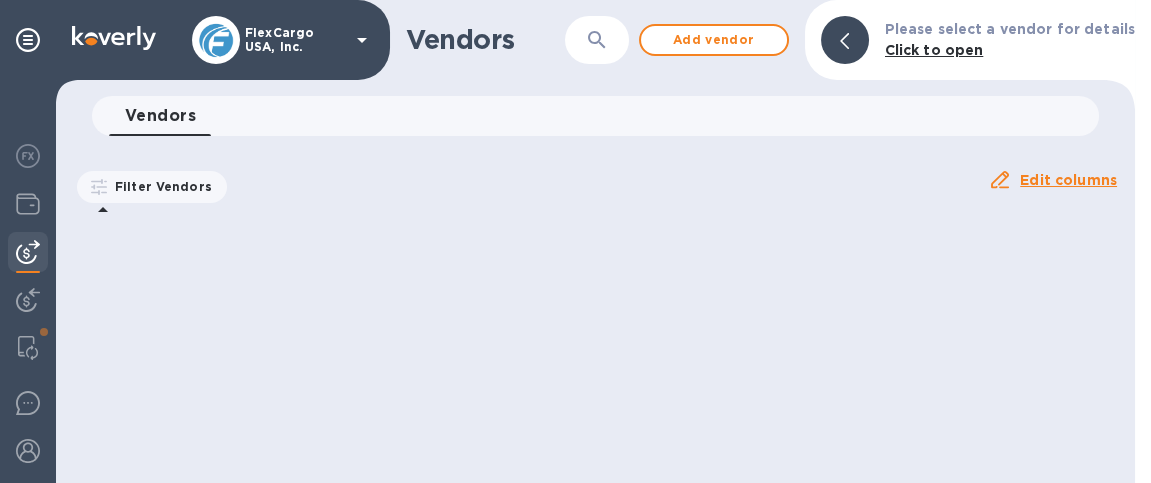 scroll, scrollTop: 0, scrollLeft: 0, axis: both 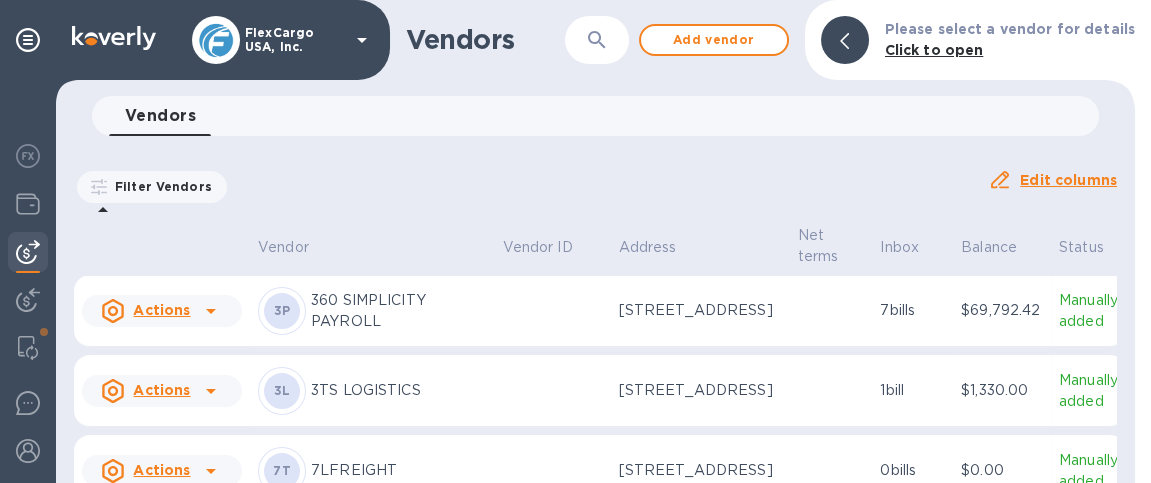click 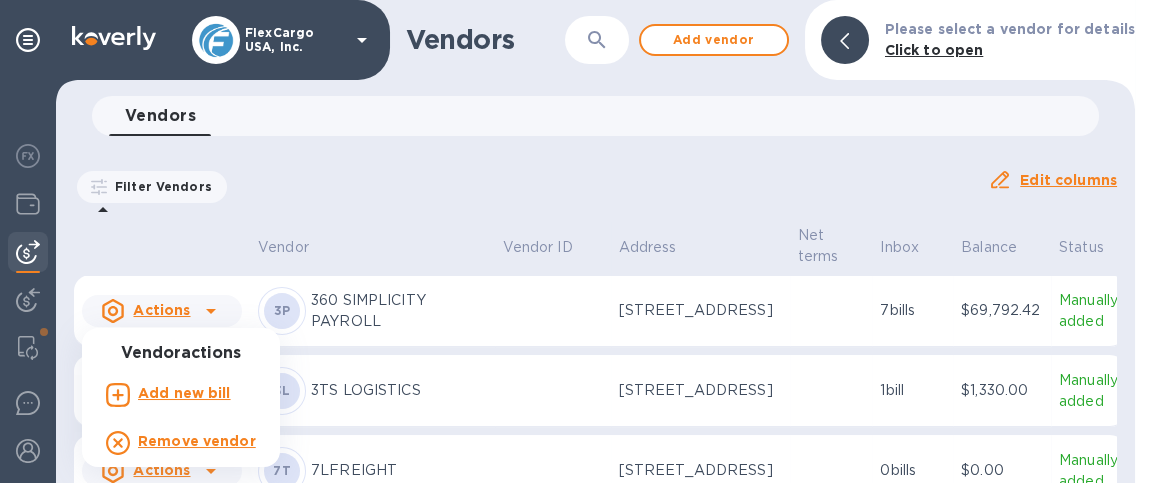 click at bounding box center [575, 241] 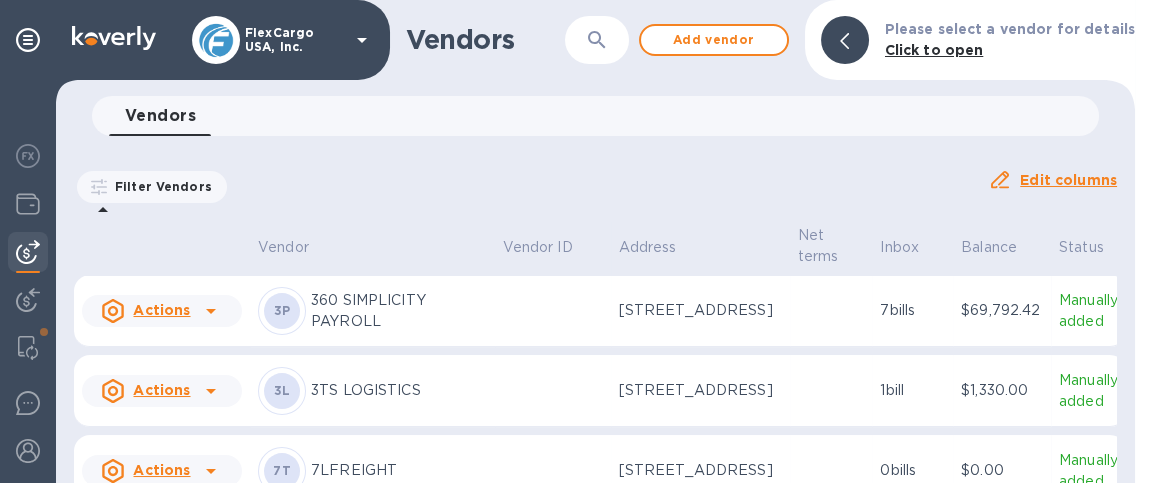click on "360 SIMPLICITY PAYROLL" at bounding box center (399, 311) 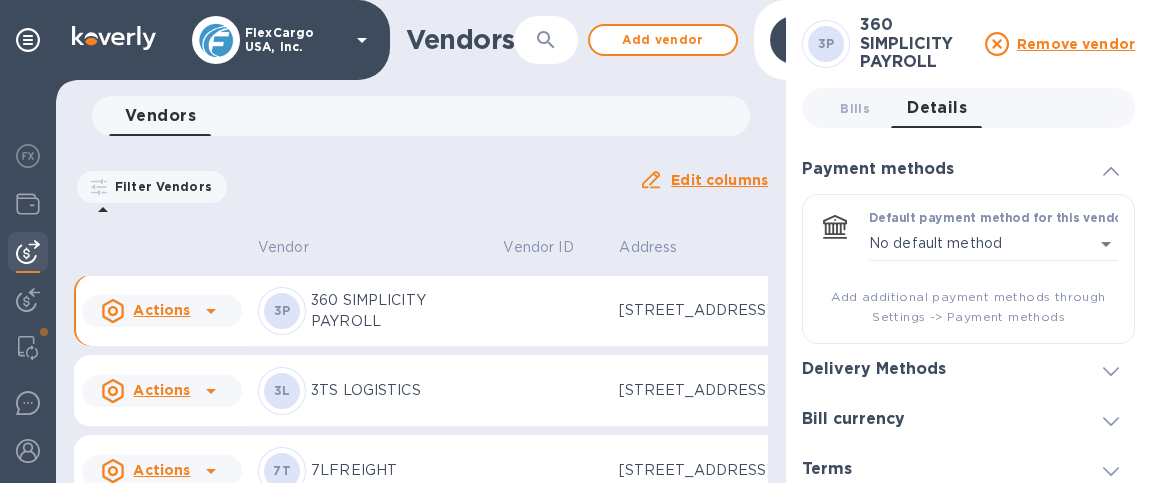 click 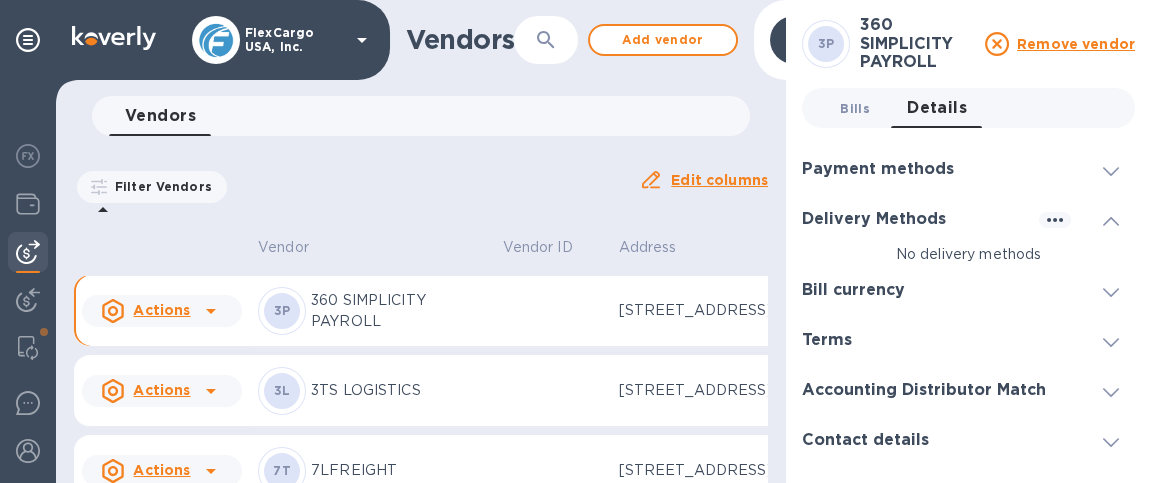 click on "Bills 0" at bounding box center [855, 108] 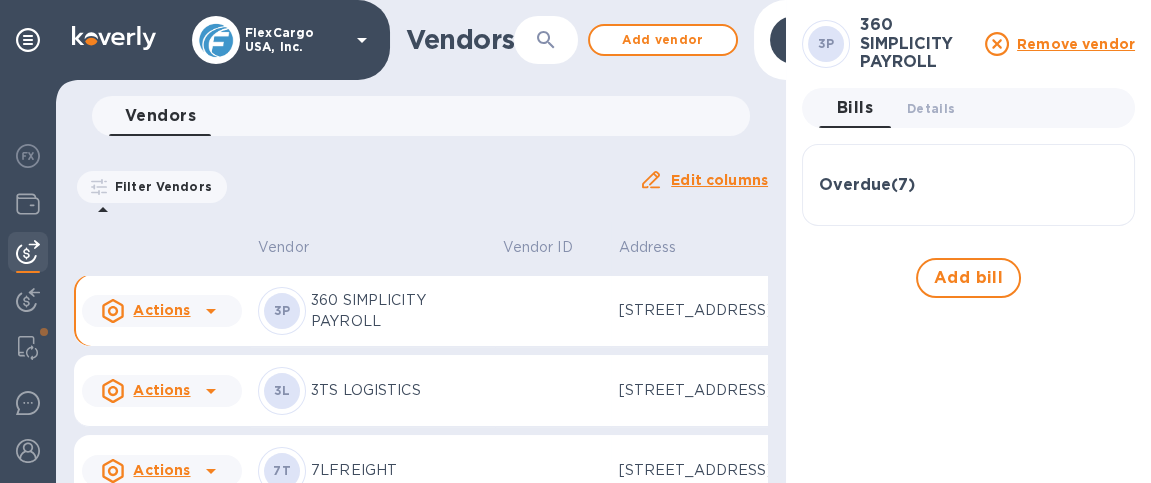 click on "Filter Vendors Auto pay:  All" at bounding box center (348, 187) 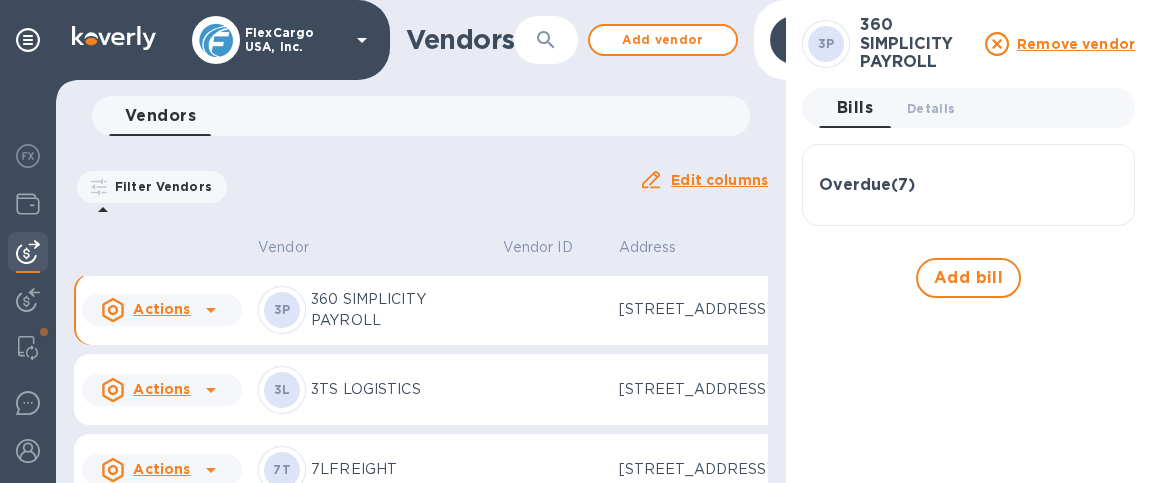 scroll, scrollTop: 0, scrollLeft: 0, axis: both 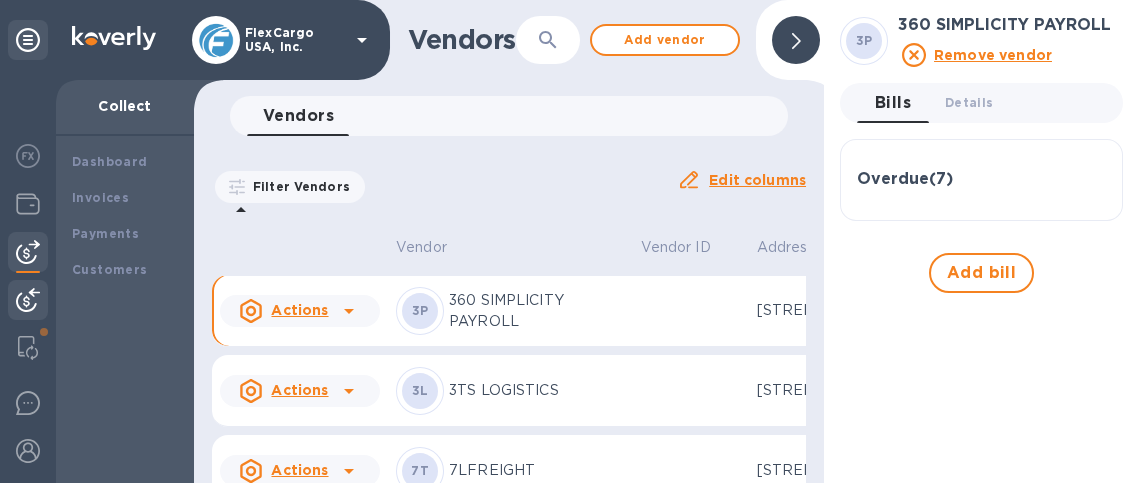 click at bounding box center [28, 300] 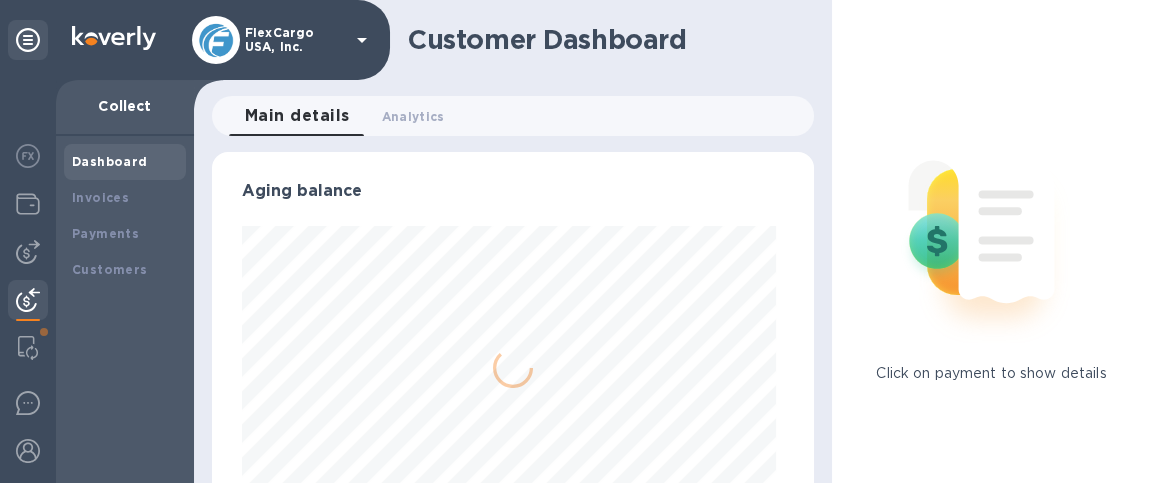 scroll, scrollTop: 999567, scrollLeft: 999406, axis: both 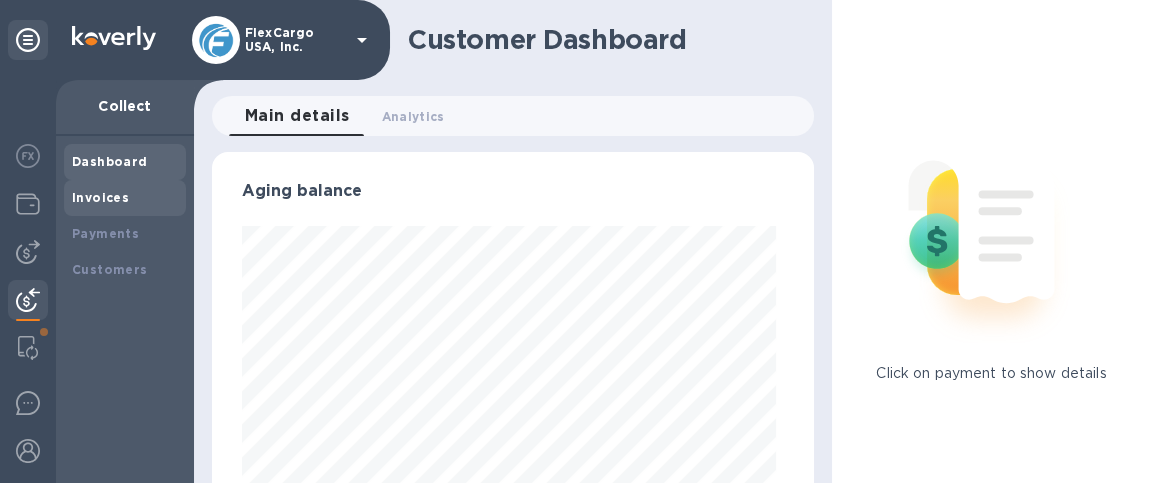 click on "Invoices" at bounding box center (100, 197) 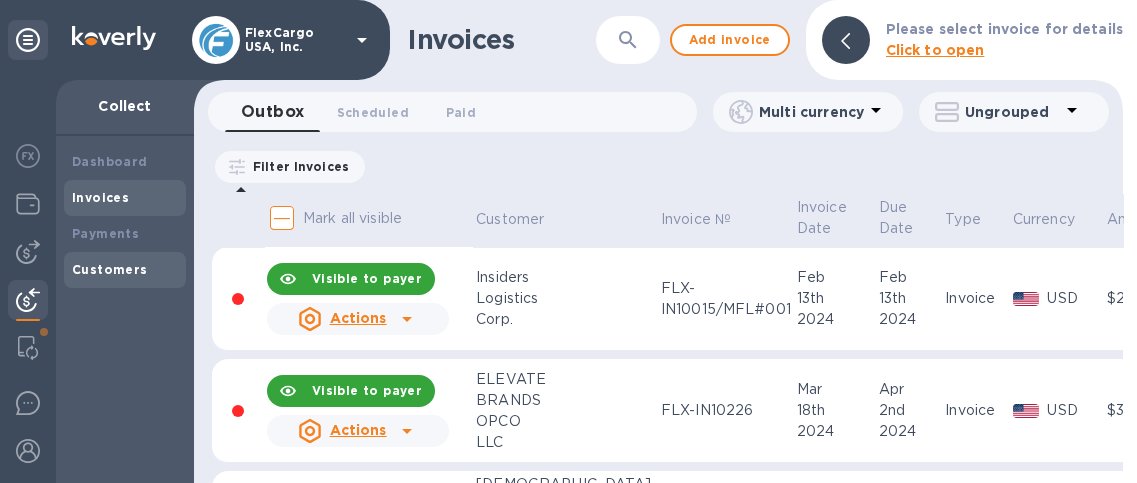 click on "Customers" at bounding box center (125, 270) 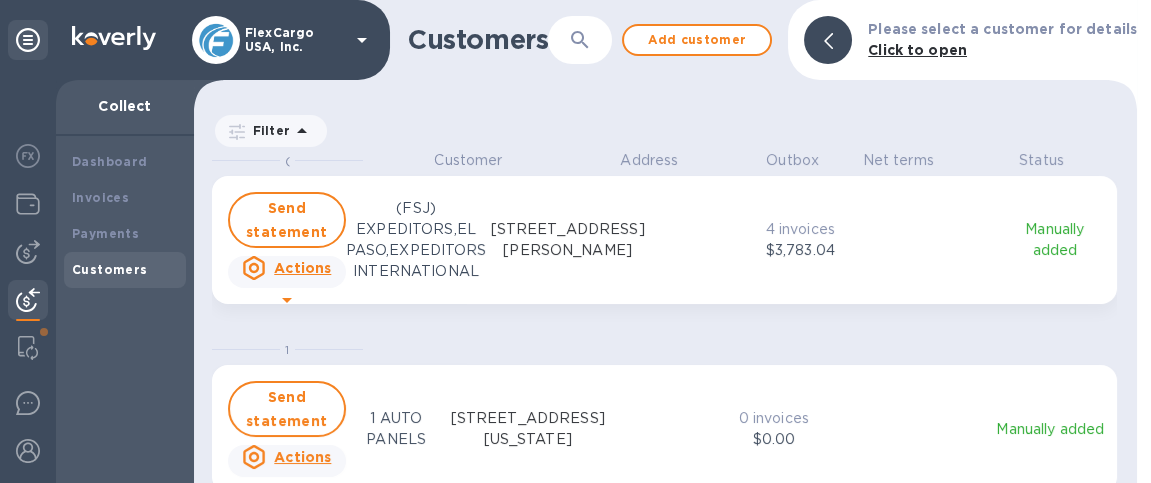 scroll, scrollTop: 15, scrollLeft: 8, axis: both 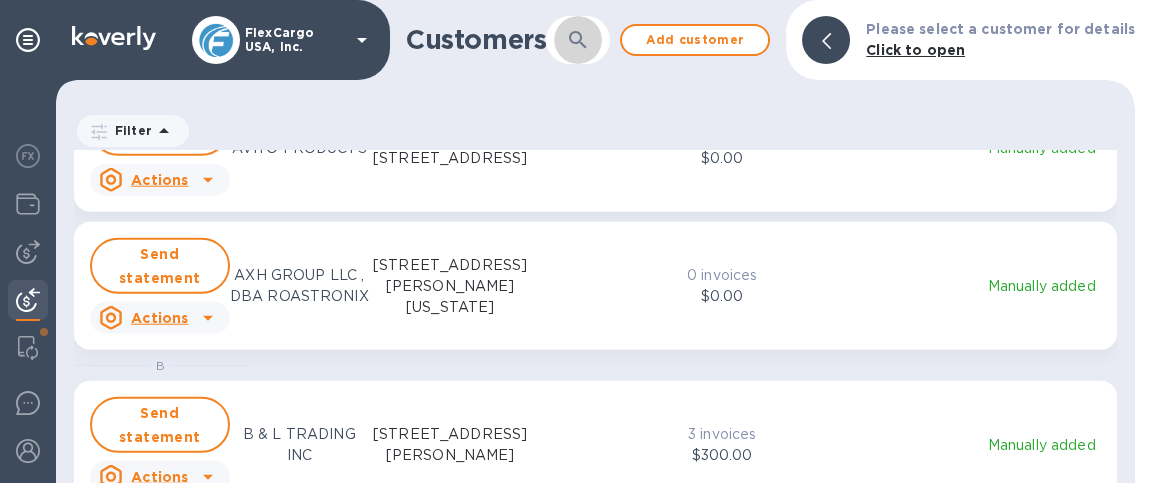 click at bounding box center [578, 40] 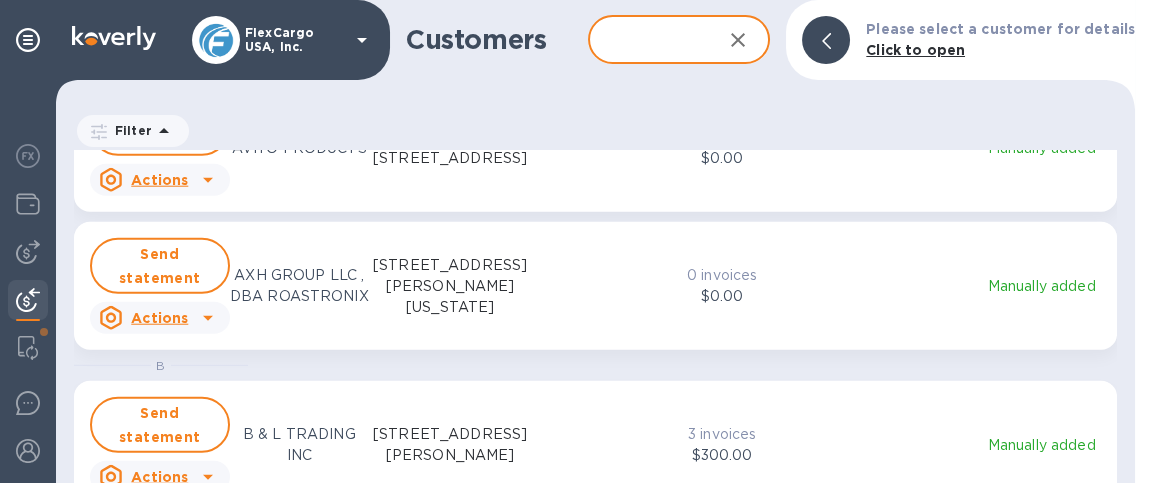 paste on "PREFERRED TOYS" 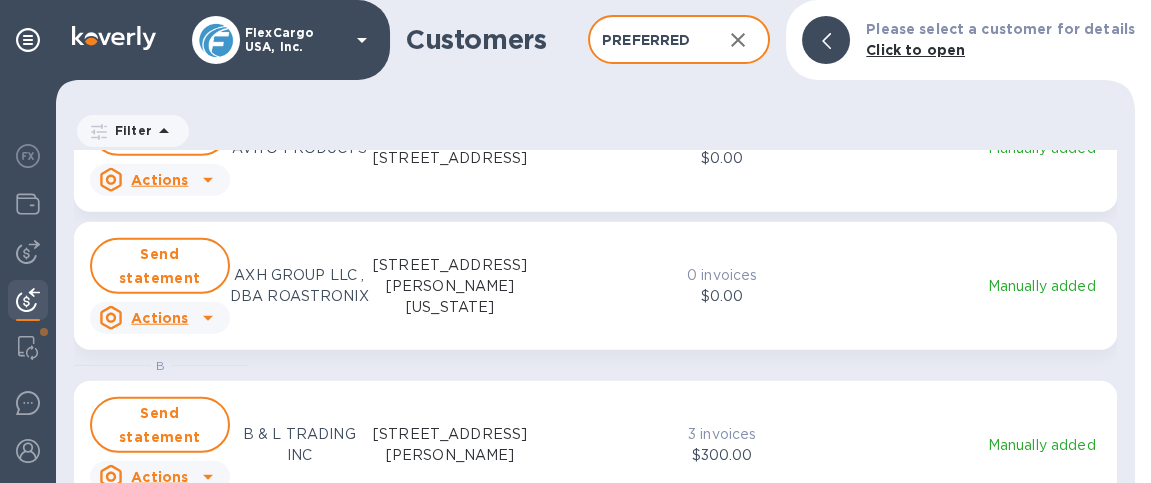 scroll, scrollTop: 0, scrollLeft: 35, axis: horizontal 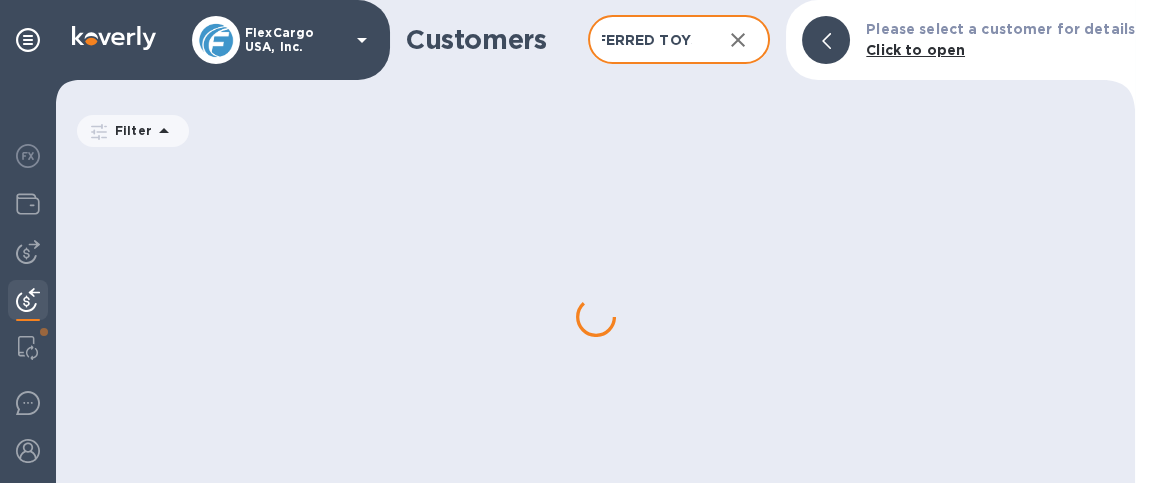 type on "PREFERRED TOYS" 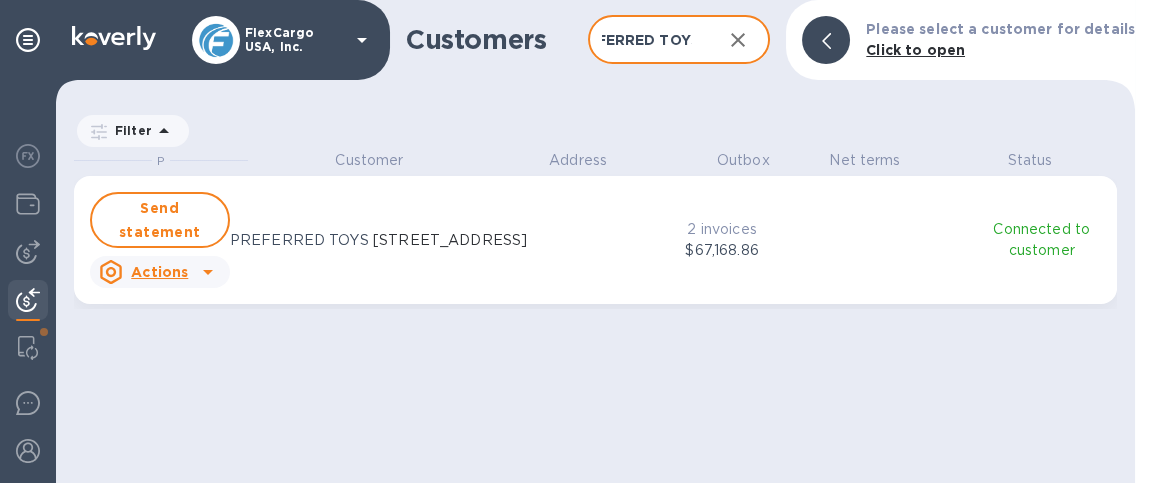 scroll, scrollTop: 15, scrollLeft: 9, axis: both 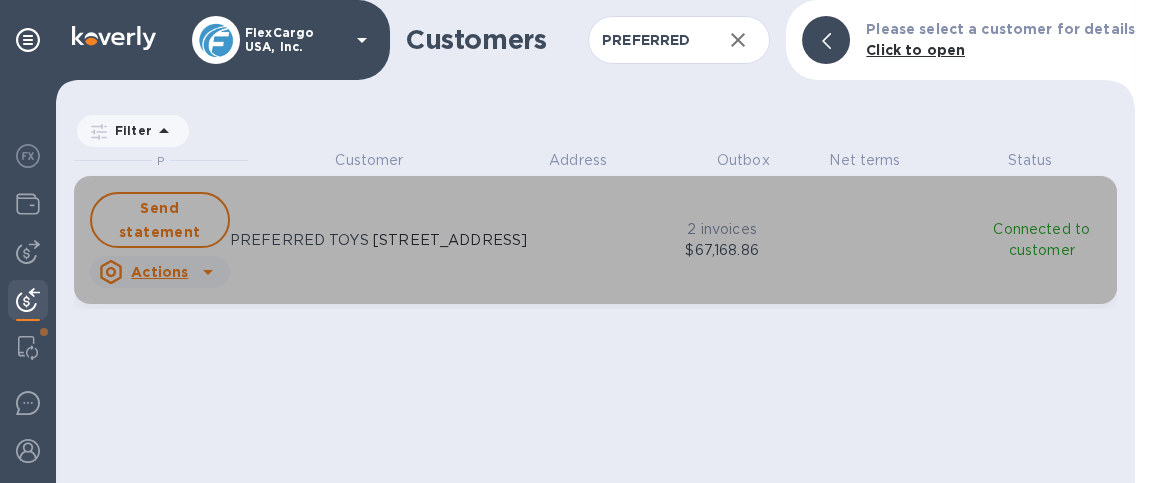 click 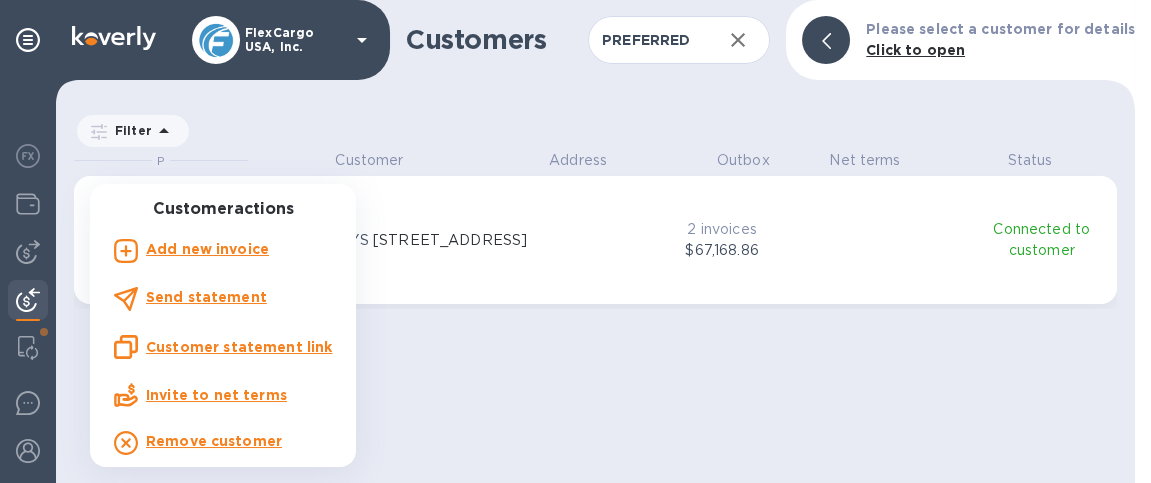 click at bounding box center (575, 241) 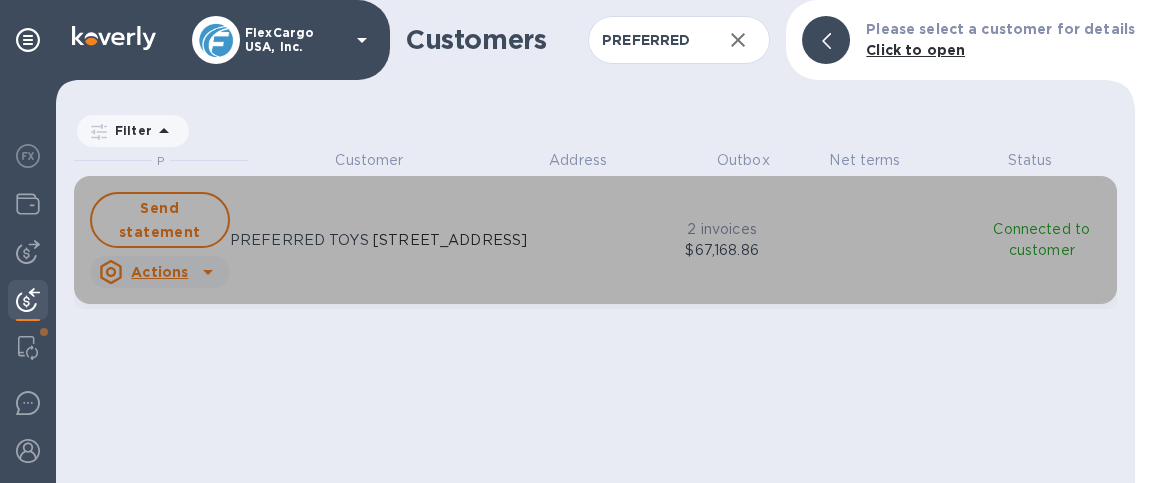 click 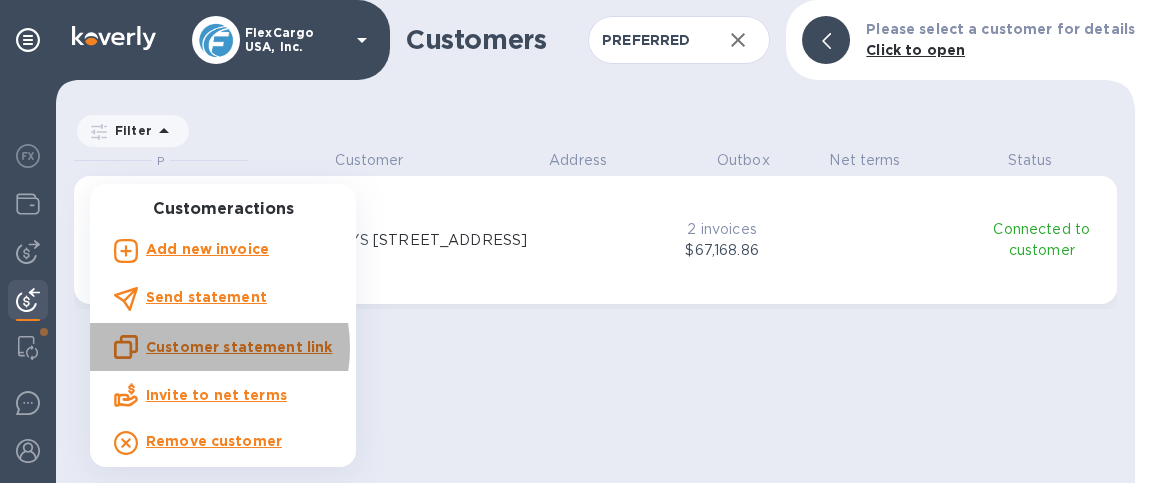 click on "Customer statement link" at bounding box center [239, 347] 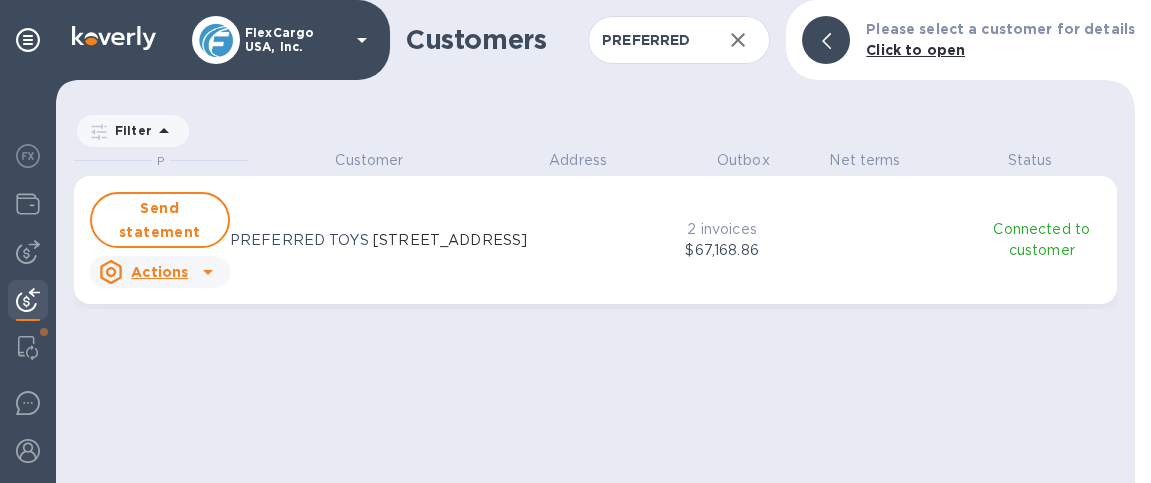 click on "Click to open" at bounding box center (915, 50) 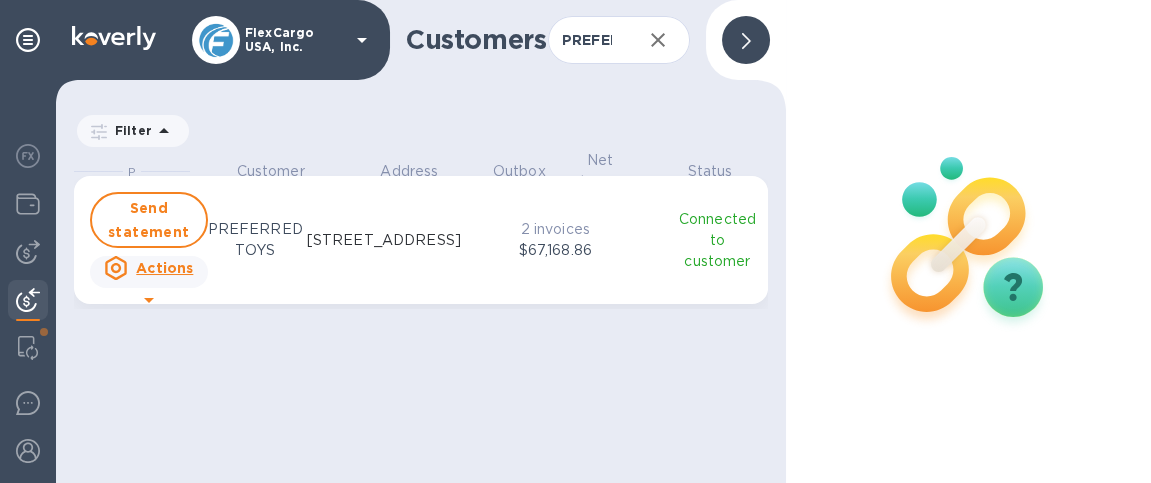 scroll, scrollTop: 319, scrollLeft: 722, axis: both 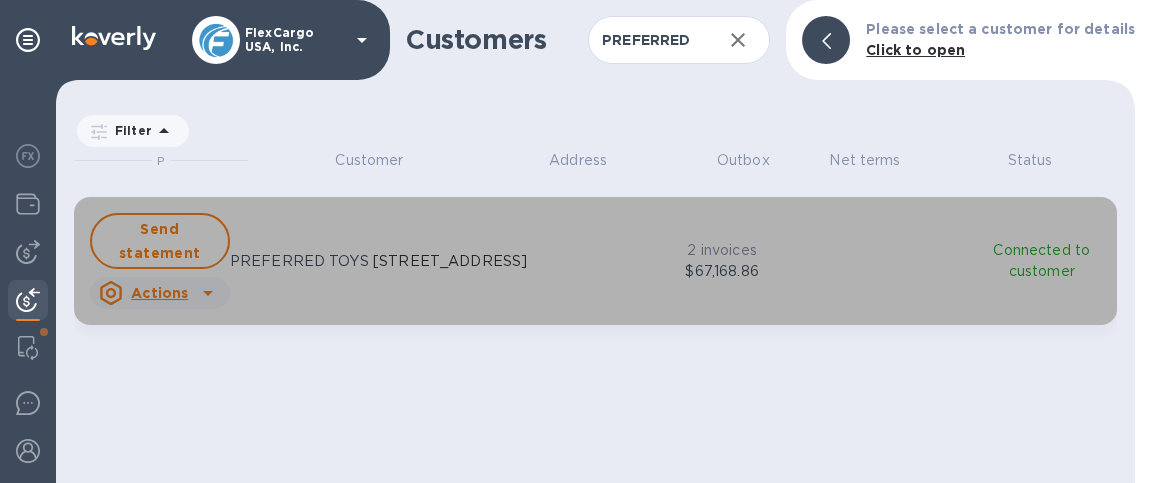 click on "PREFERRED TOYS" at bounding box center (299, 261) 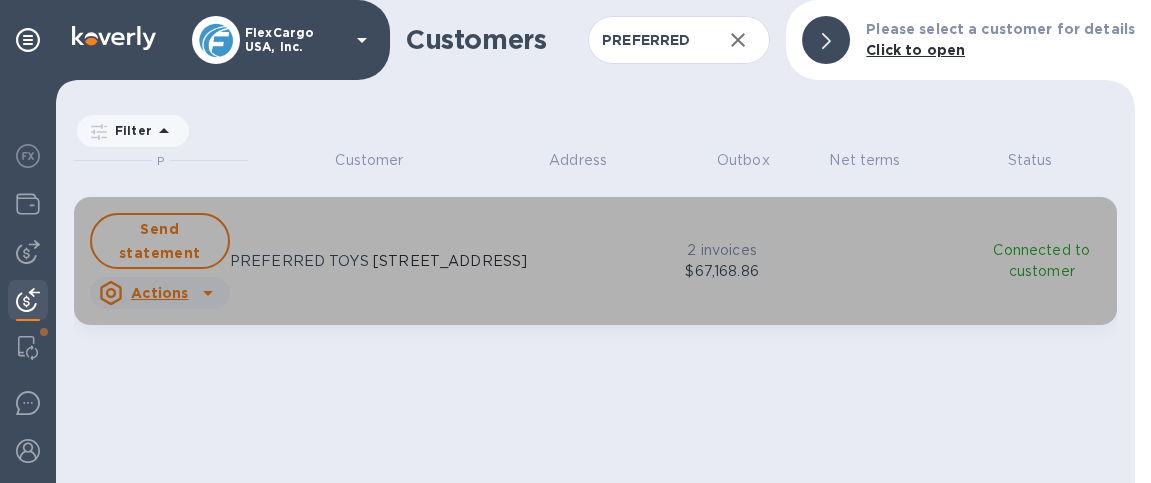 scroll, scrollTop: 319, scrollLeft: 710, axis: both 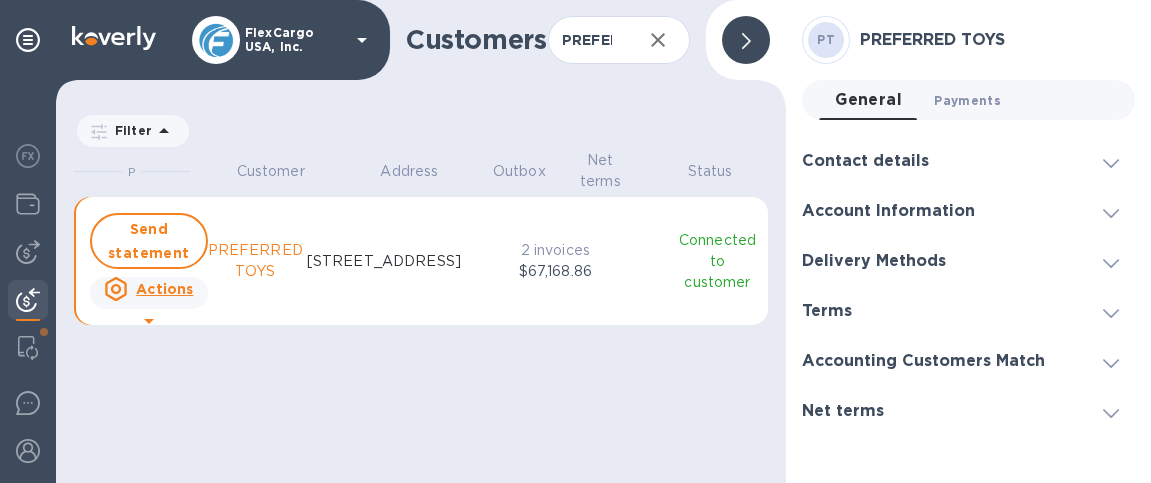 click on "Payments 0" at bounding box center [967, 100] 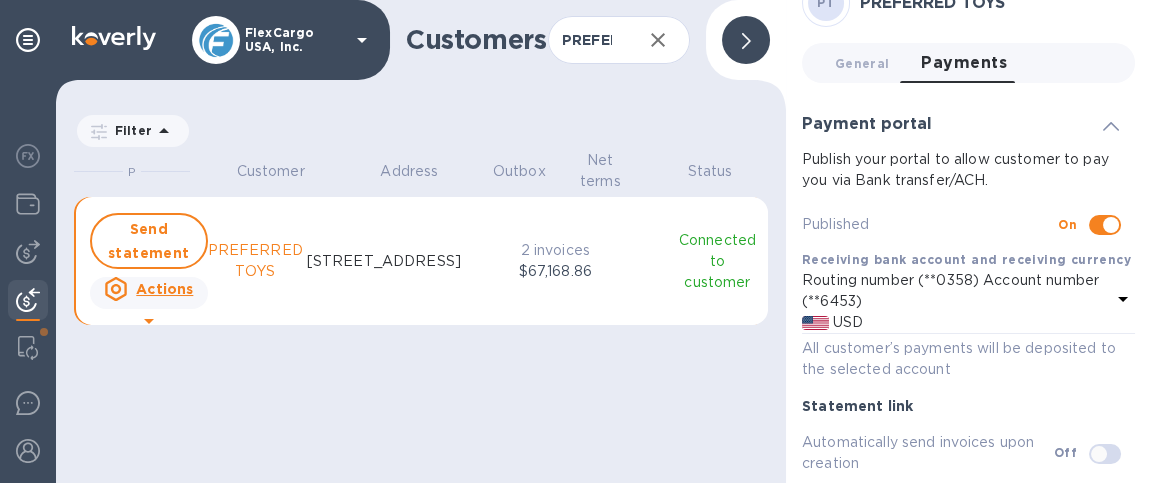 scroll, scrollTop: 0, scrollLeft: 0, axis: both 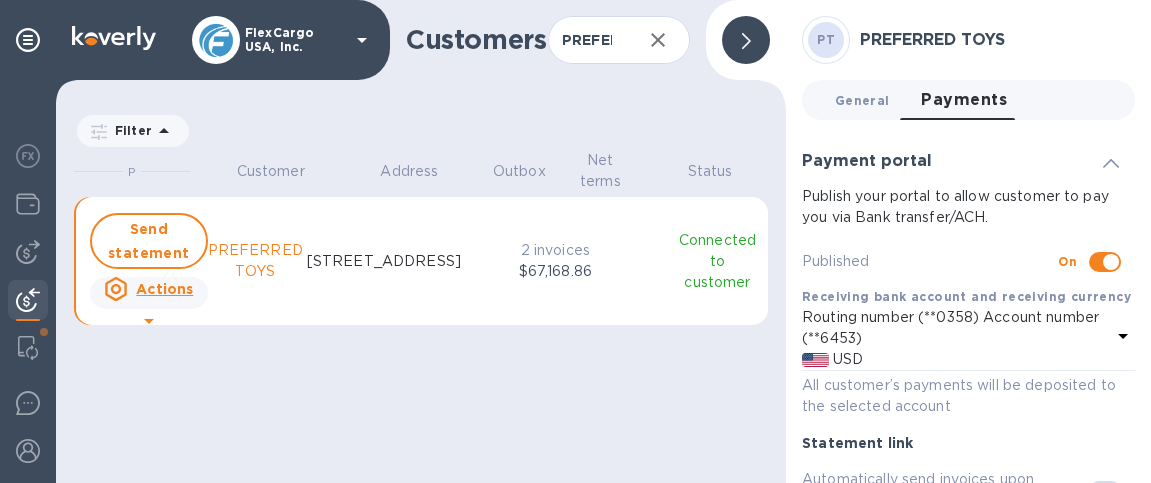 click on "General 0" at bounding box center [862, 100] 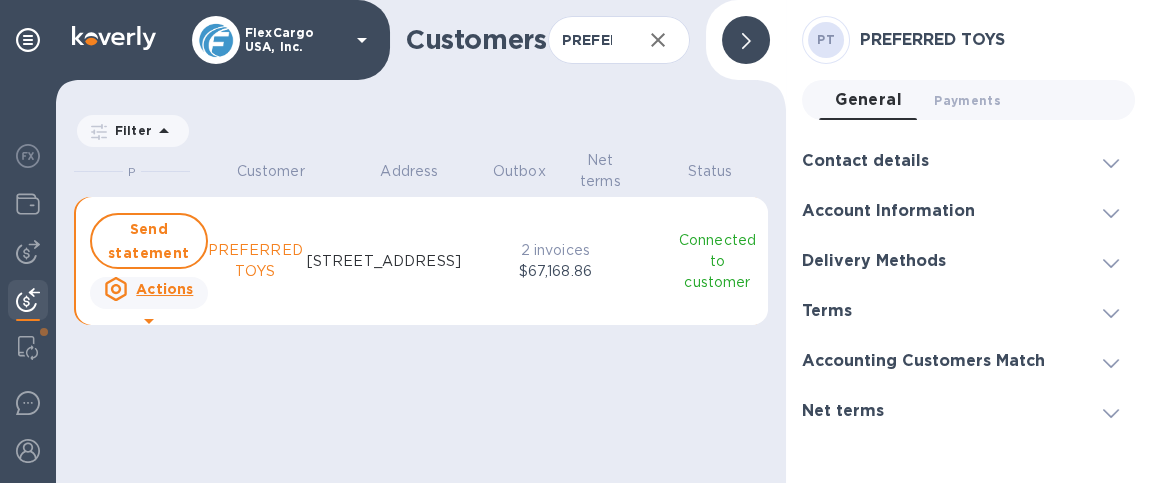 click 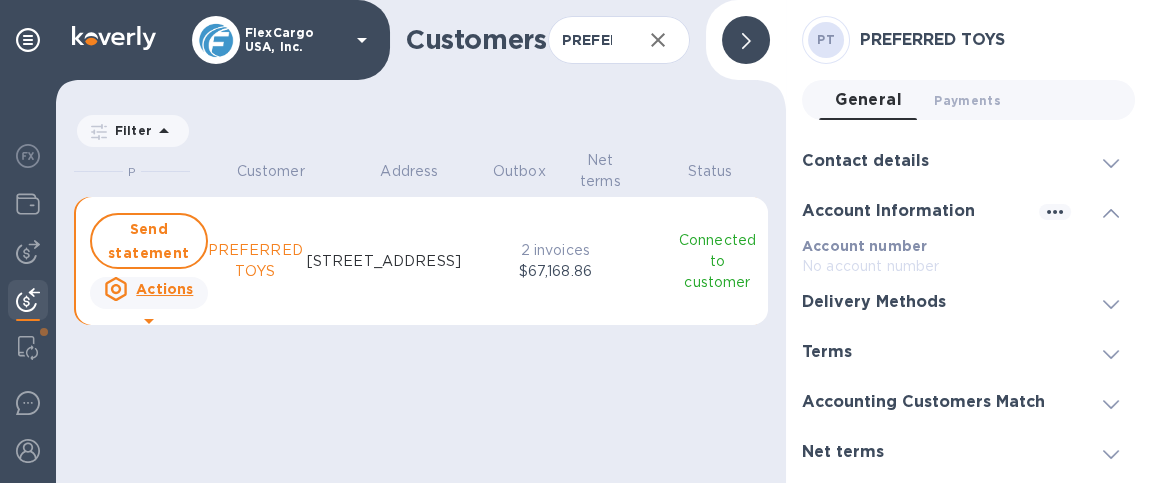 click 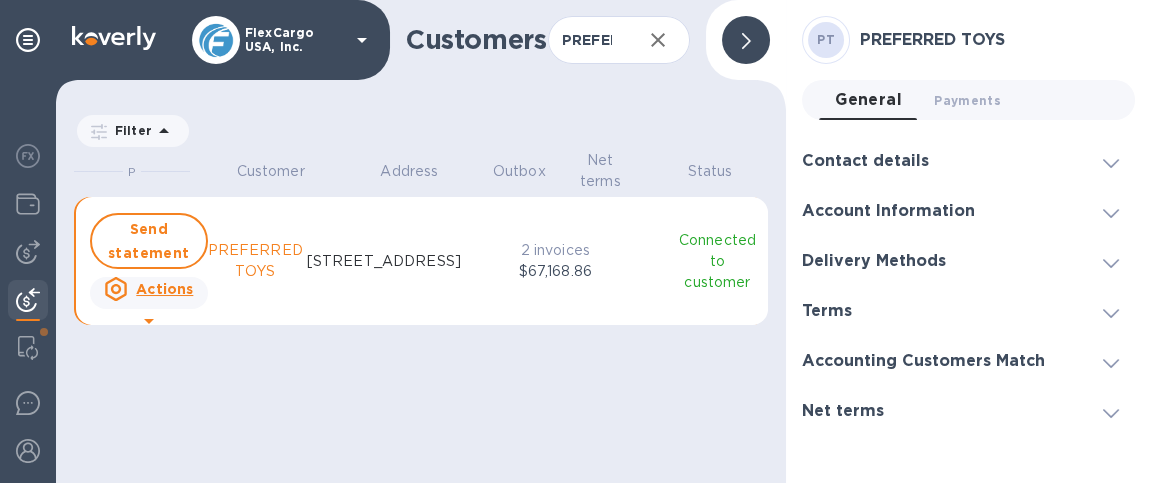 click on "FlexCargo USA, Inc. get-paid-contacts Customers PREFERRED TOYS ​ Add customer Filter P Customer Address Outbox Net terms Status Send statement Actions PREFERRED TOYS 2030 W BASELINE RD. #182-7486,, PHOENIX,   AZ 85041 US 2 invoices $67,168.86 Connected to customer PT PREFERRED TOYS General 0 Payments 0 Contact details Company display name No company display name Company DBA No DBA name Customer's company name PREFERRED TOYS Customer's main contact No contact name Customer's main contact email trever@preferredtoys.com Phone number +14808182909 Business address 2030 W BASELINE RD. #182-7486,, PHOENIX,   AZ 85041 US Account Information Account number No account number Delivery Methods Bank Transfer Routing number (**0358) Account number (**6453) USD Default method Account nickname No account nickname Payment remittance information Email Email address will be added to the list of emails Add to the list Added emails accounting@flexcargousa.com paul@flexcargousa.com Currency USD Wallet USD Default method Currency" at bounding box center [575, 241] 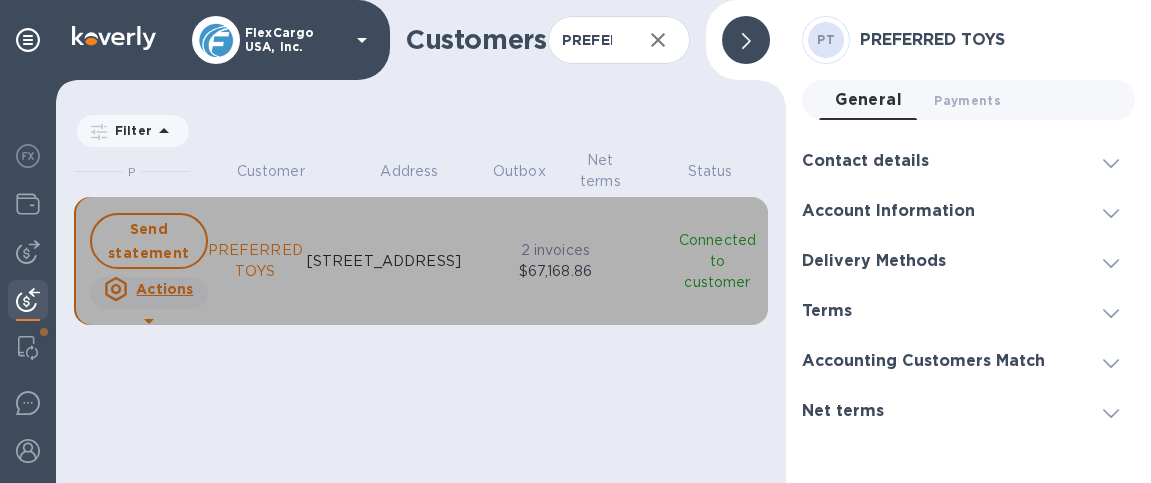 click on "2 invoices" at bounding box center [555, 250] 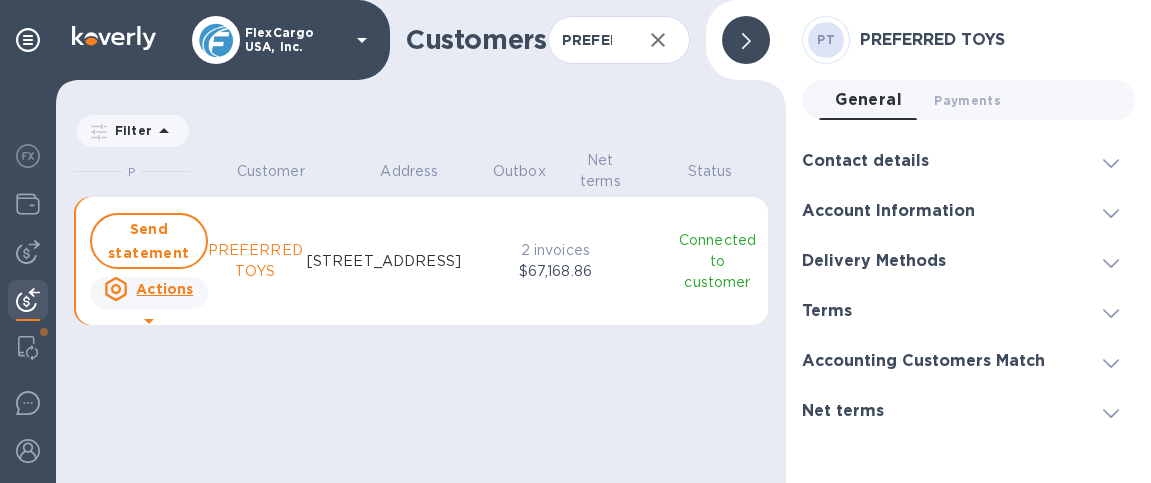 click on "PREFERRED TOYS" at bounding box center (255, 261) 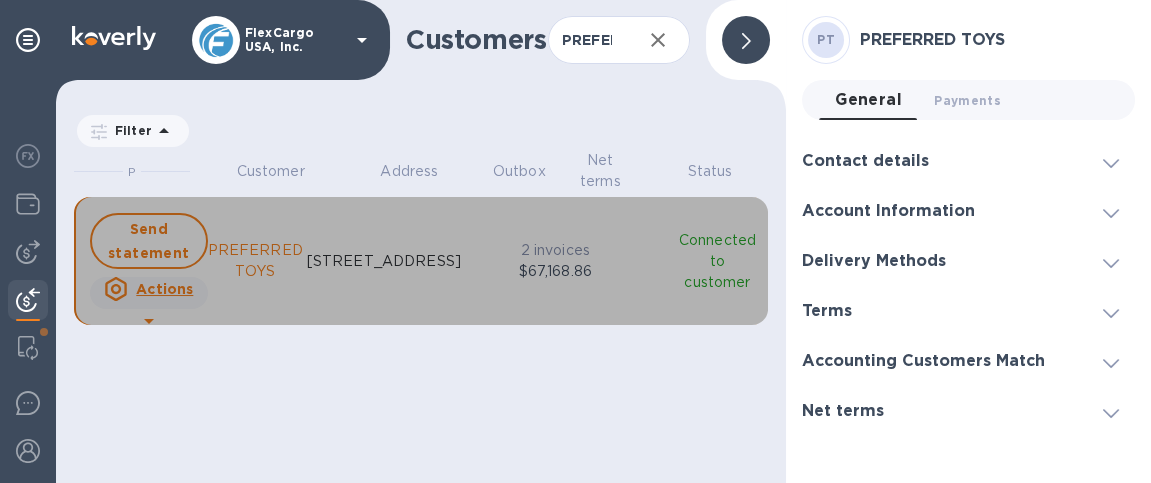 click 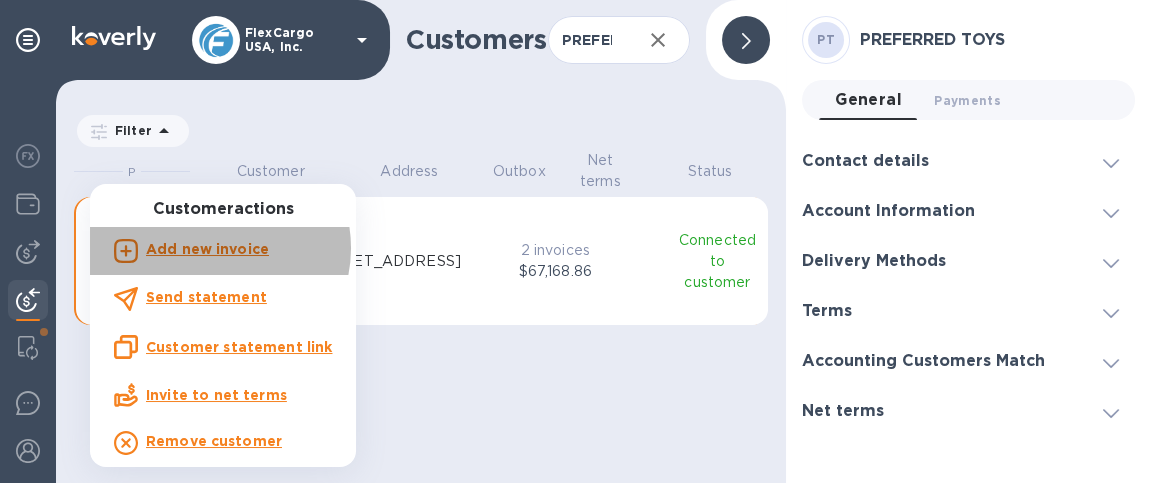click on "Add new invoice" at bounding box center [207, 249] 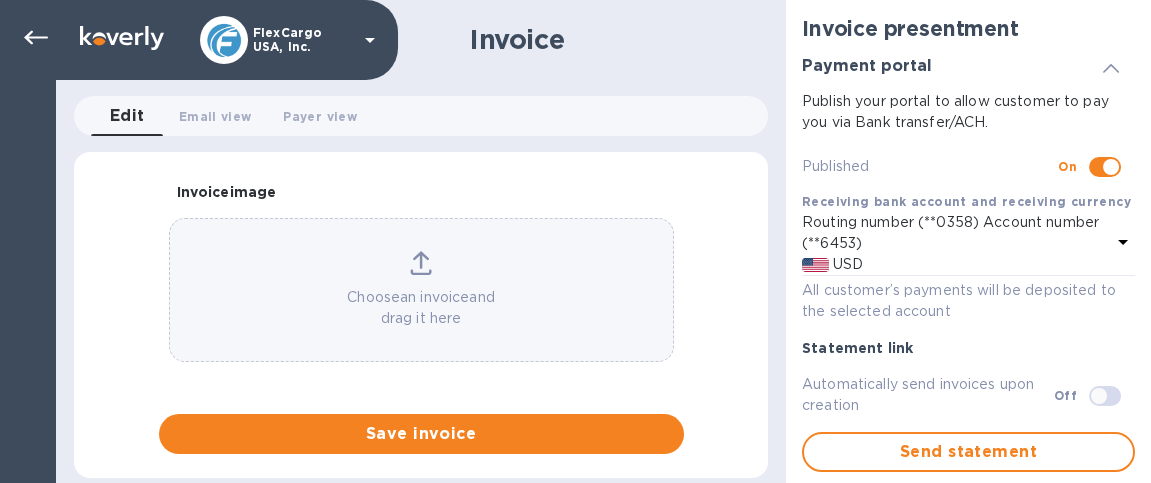 scroll, scrollTop: 0, scrollLeft: 0, axis: both 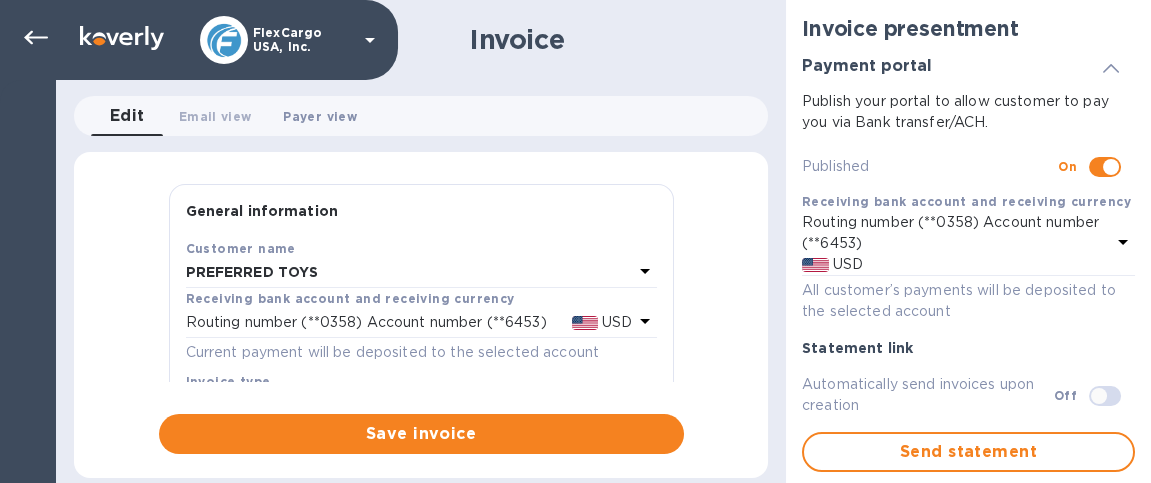 click on "Payer view 0" at bounding box center [319, 116] 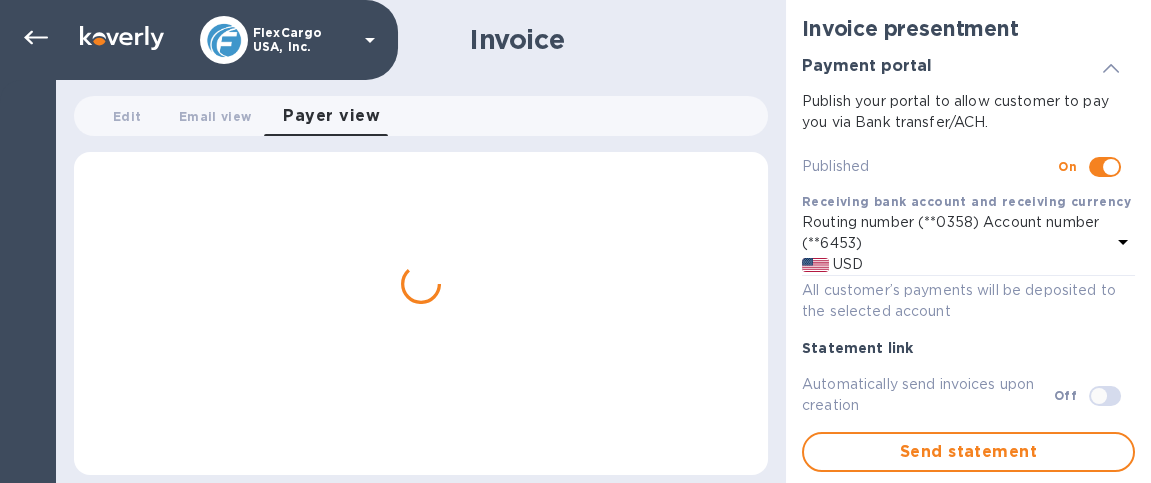 scroll, scrollTop: 0, scrollLeft: 0, axis: both 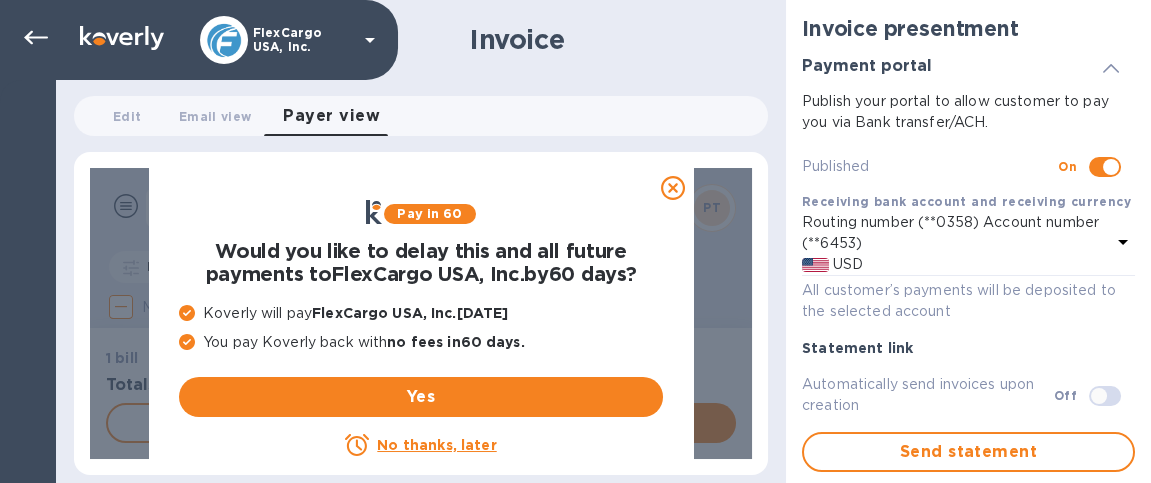 click at bounding box center (421, 329) 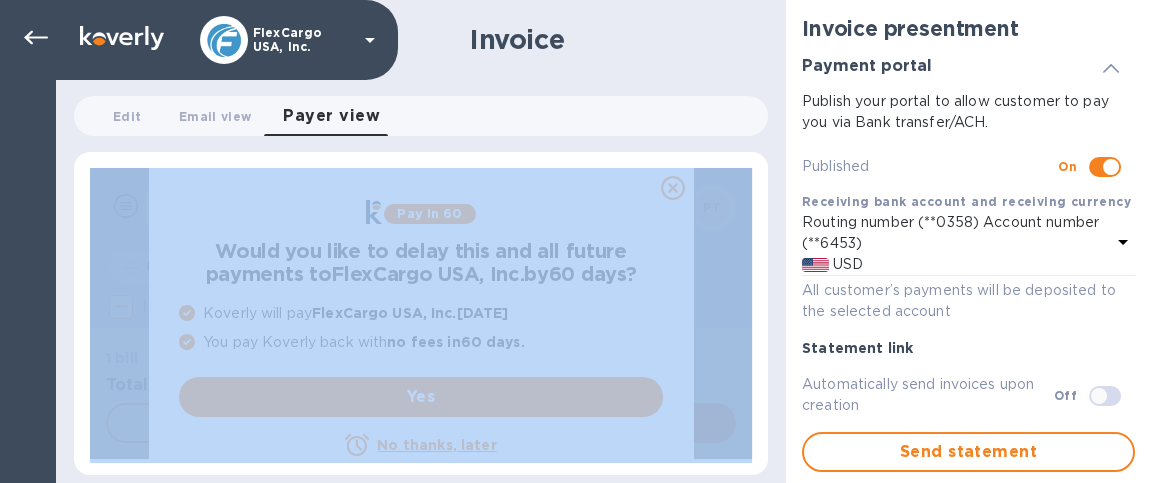 click at bounding box center [421, 329] 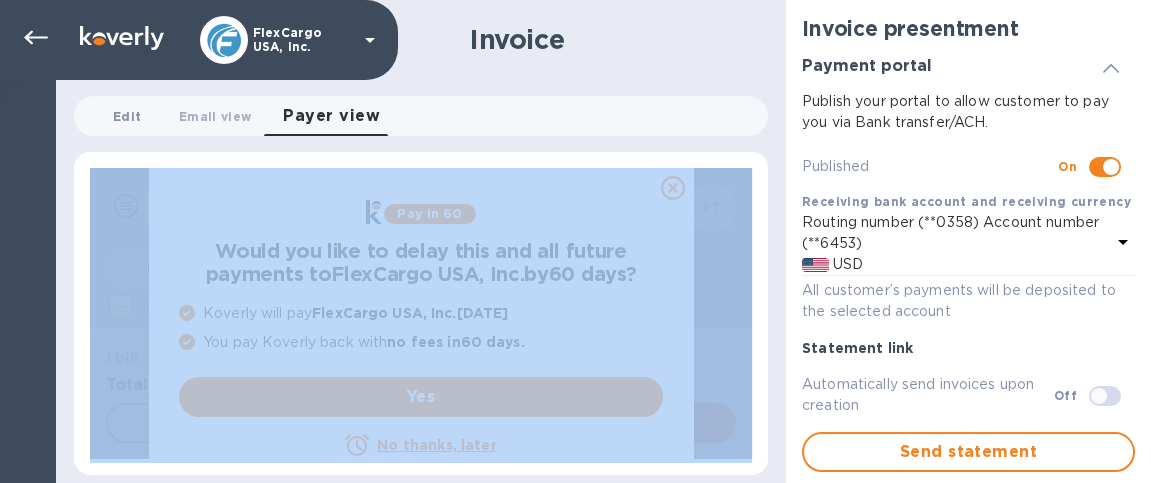click on "Edit 0" at bounding box center [127, 116] 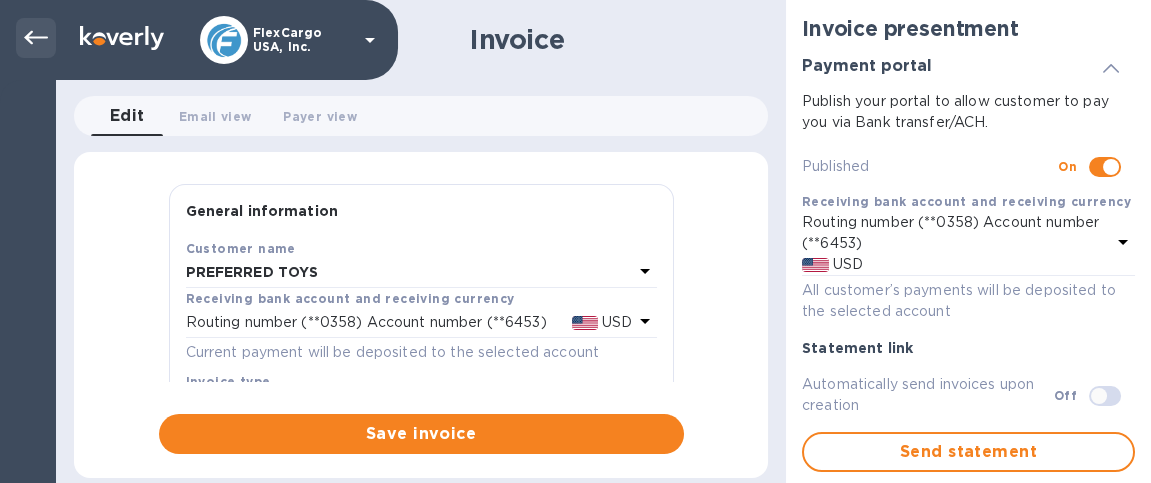 click 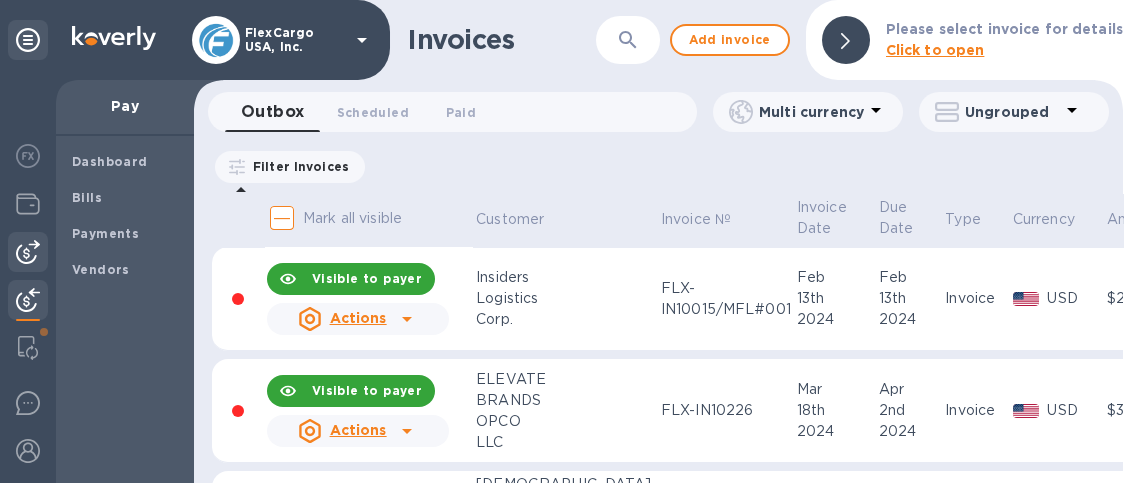 click at bounding box center (28, 252) 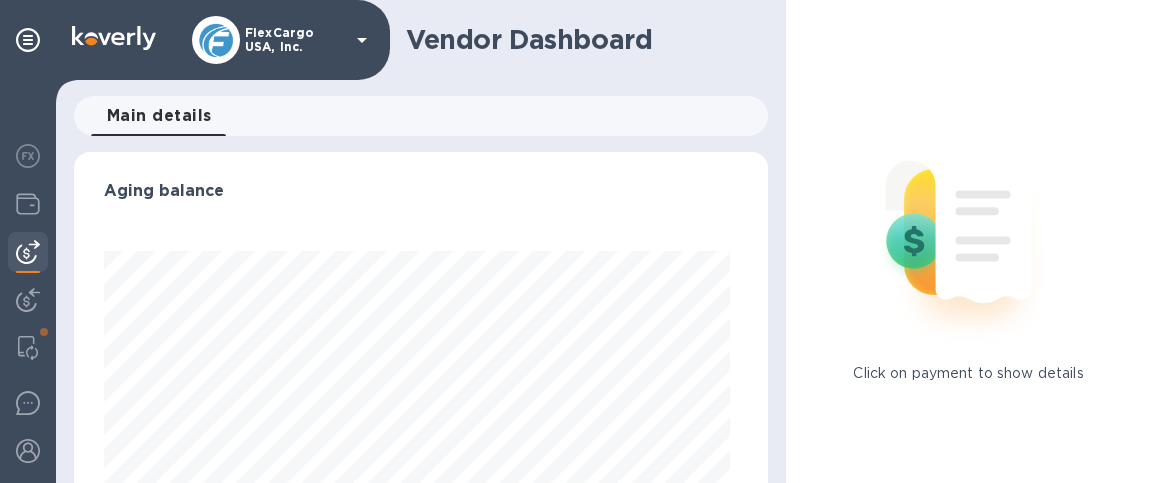 scroll, scrollTop: 999567, scrollLeft: 999313, axis: both 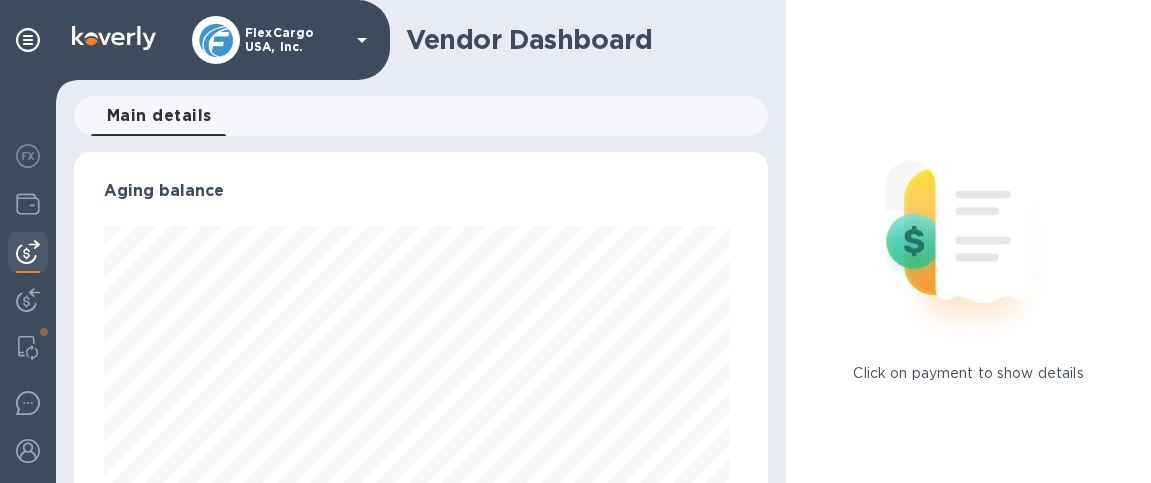 drag, startPoint x: 785, startPoint y: 156, endPoint x: 786, endPoint y: 168, distance: 12.0415945 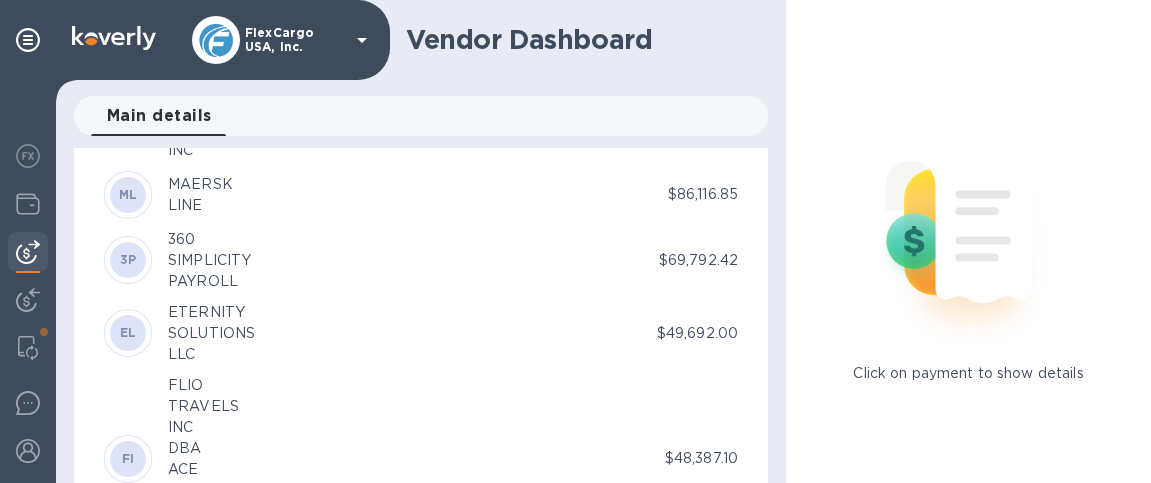 scroll, scrollTop: 896, scrollLeft: 0, axis: vertical 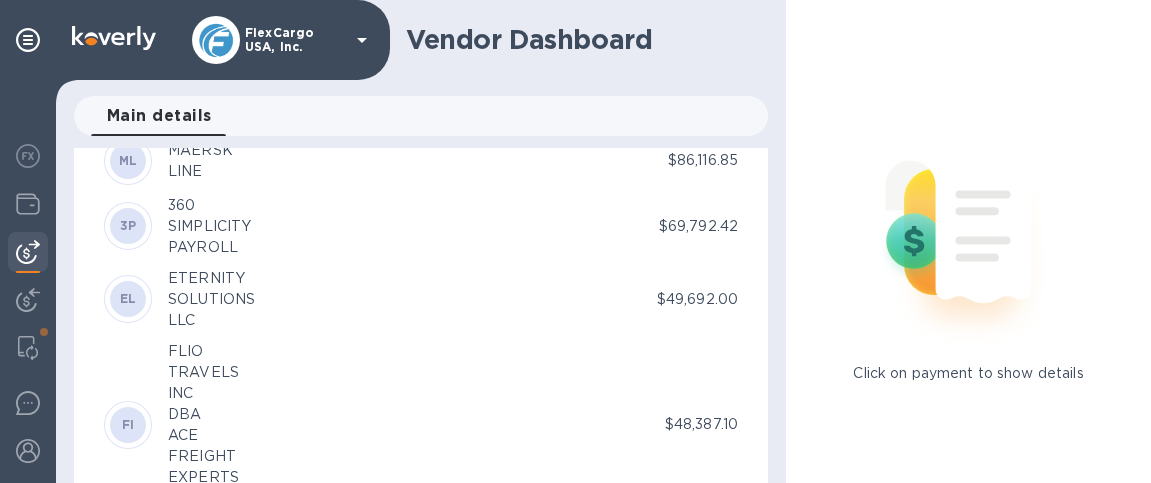 click on "Aging balance Main vendors AI ASSURED CHB INC $388,043.84 NC NINGBO PORT SOUTHEAST LOGISTICS GROUP CO.,LTD. $320,268.94 CL CUBISTICS LLC $137,940.00 LI LISA RAGAN CUSTOMS BROKERAGE INC $120,245.67 ML MAERSK LINE $86,116.85 3P 360 SIMPLICITY PAYROLL $69,792.42 EL ETERNITY SOLUTIONS LLC $49,692.00 FI FLIO TRAVELS INC DBA ACE FREIGHT EXPERTS INC $48,387.10 AI ALLIANCE TRANSPORTATION SERVICES, INC $46,325.00 OA OCEAN NETWORK EXPRESS (NORTH AMERICA) $44,069.00 OI OOCL (USA) INC. $41,908.10 SL SQUARE LOGISTIC SOLUTIONS LLC $34,242.75 JC JIANGXI BROTHER PHARMACEUTICAL CO.,LTD $33,127.01 SL SKY FLY TRUCKING LLC $32,000.00 VI VALUE LOGISTICS, INC. $29,301.60 DI DHY SHIPPING LINE INC. $25,505.55 WL WAN HAI LINE $24,877.00 CH CONTAINERPORT GROUP - HOUSTON $21,742.73 IL IMC LOGISTICS LLC DBA IMC LOGISTICS LLC-MIDWEST $21,649.05 PL PACKARD TRANSPORT LLC $21,271.25 EI EMO TRANS, INC. $20,926.95 HM HORIZON MIDWEST $20,898.43 HS HOLIFIELD & SONS WRECKER SERVICE $19,738.00 NT NORFOLK INTL TERMINAL $19,606.93 VG VIRGINIA INTL" at bounding box center [421, 317] 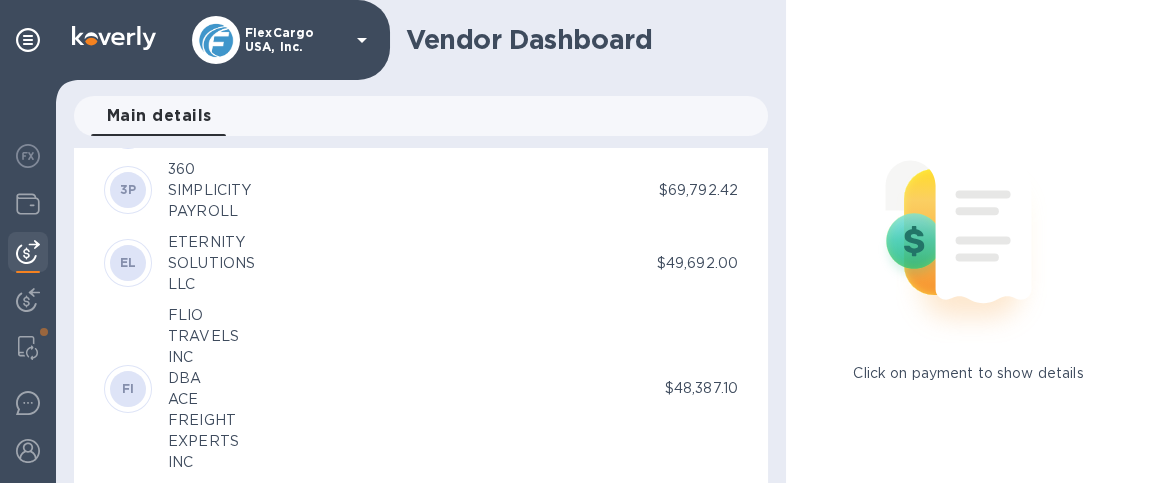 click on "Aging balance Main vendors AI ASSURED CHB INC $388,043.84 NC NINGBO PORT SOUTHEAST LOGISTICS GROUP CO.,LTD. $320,268.94 CL CUBISTICS LLC $137,940.00 LI LISA RAGAN CUSTOMS BROKERAGE INC $120,245.67 ML MAERSK LINE $86,116.85 3P 360 SIMPLICITY PAYROLL $69,792.42 EL ETERNITY SOLUTIONS LLC $49,692.00 FI FLIO TRAVELS INC DBA ACE FREIGHT EXPERTS INC $48,387.10 AI ALLIANCE TRANSPORTATION SERVICES, INC $46,325.00 OA OCEAN NETWORK EXPRESS (NORTH AMERICA) $44,069.00 OI OOCL (USA) INC. $41,908.10 SL SQUARE LOGISTIC SOLUTIONS LLC $34,242.75 JC JIANGXI BROTHER PHARMACEUTICAL CO.,LTD $33,127.01 SL SKY FLY TRUCKING LLC $32,000.00 VI VALUE LOGISTICS, INC. $29,301.60 DI DHY SHIPPING LINE INC. $25,505.55 WL WAN HAI LINE $24,877.00 CH CONTAINERPORT GROUP - HOUSTON $21,742.73 IL IMC LOGISTICS LLC DBA IMC LOGISTICS LLC-MIDWEST $21,649.05 PL PACKARD TRANSPORT LLC $21,271.25 EI EMO TRANS, INC. $20,926.95 HM HORIZON MIDWEST $20,898.43 HS HOLIFIELD & SONS WRECKER SERVICE $19,738.00 NT NORFOLK INTL TERMINAL $19,606.93 VG VIRGINIA INTL" at bounding box center (421, 317) 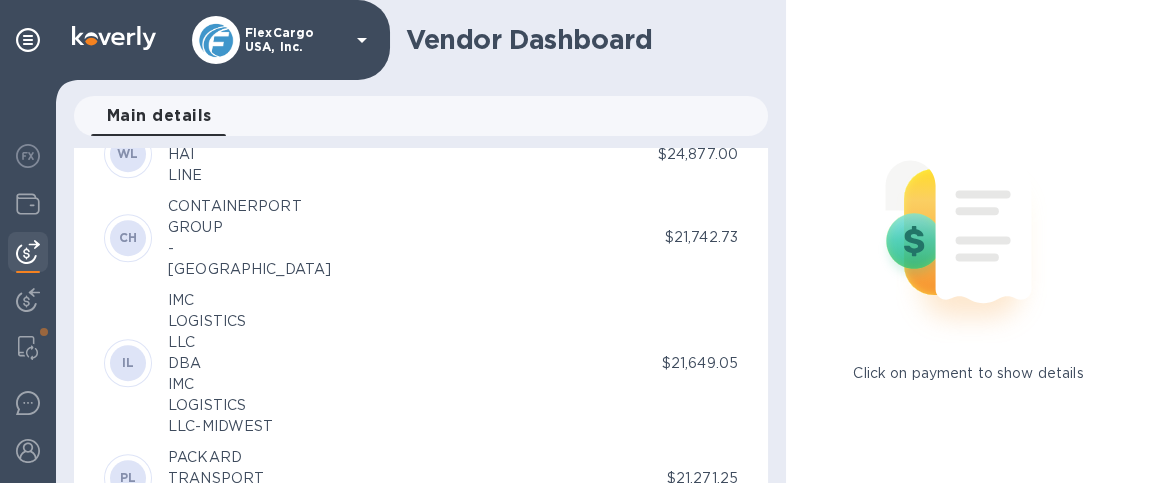 scroll, scrollTop: 2060, scrollLeft: 0, axis: vertical 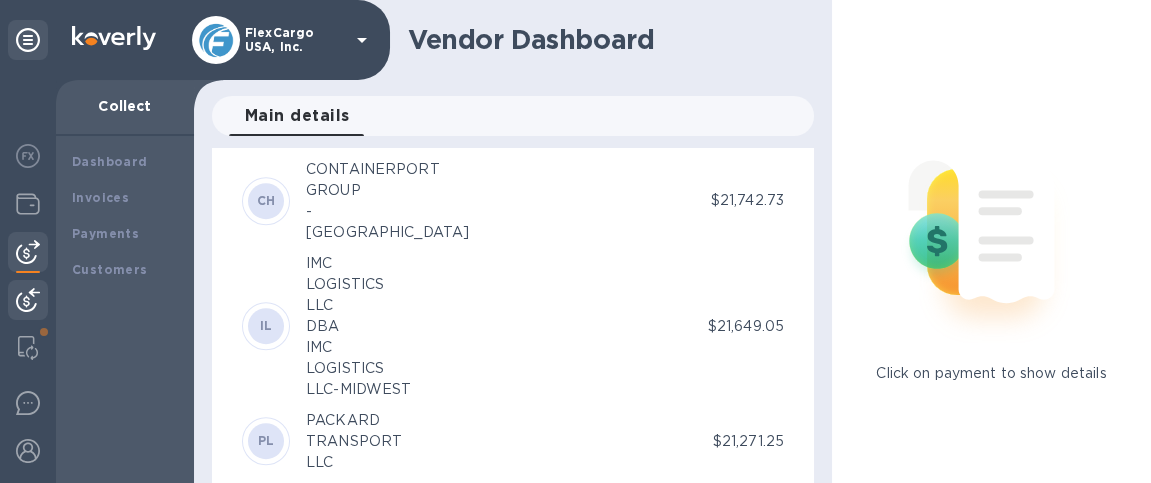 click at bounding box center [28, 300] 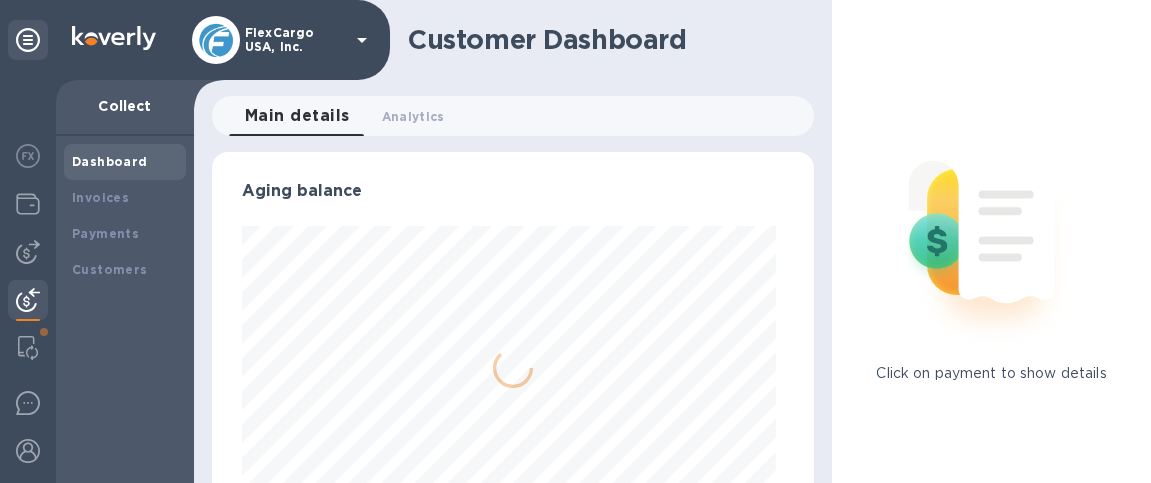 scroll, scrollTop: 999567, scrollLeft: 999406, axis: both 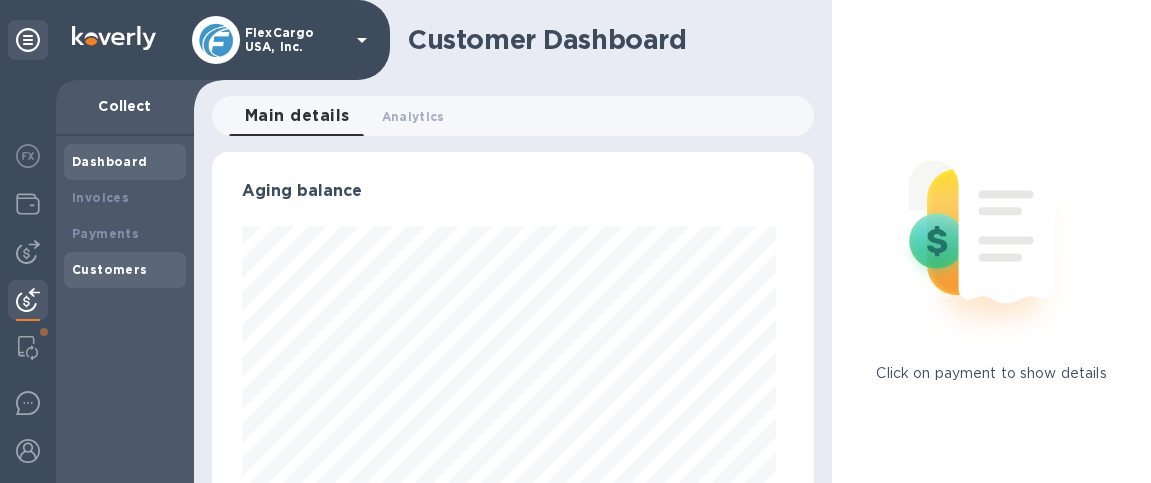 click on "Customers" at bounding box center [110, 269] 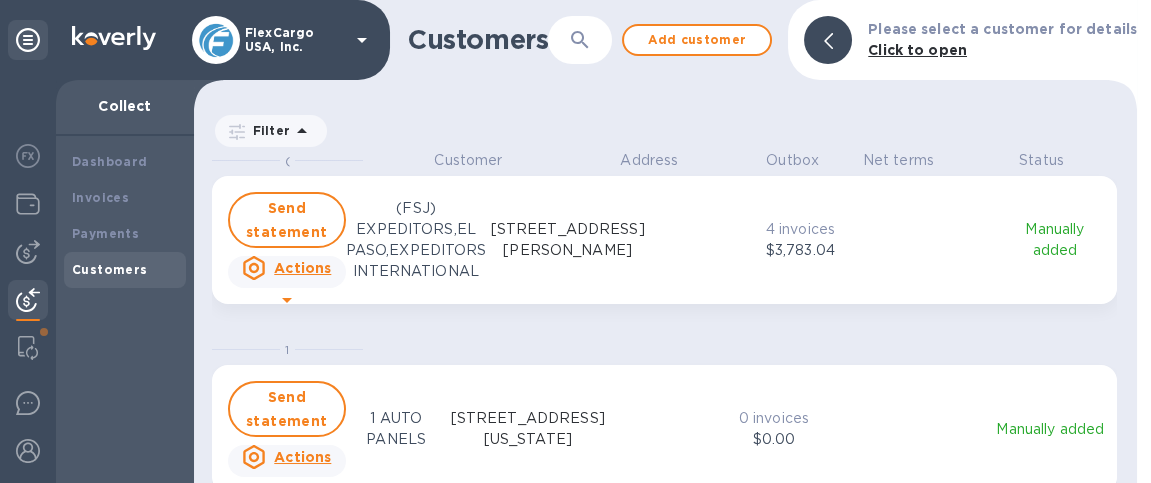 scroll, scrollTop: 15, scrollLeft: 8, axis: both 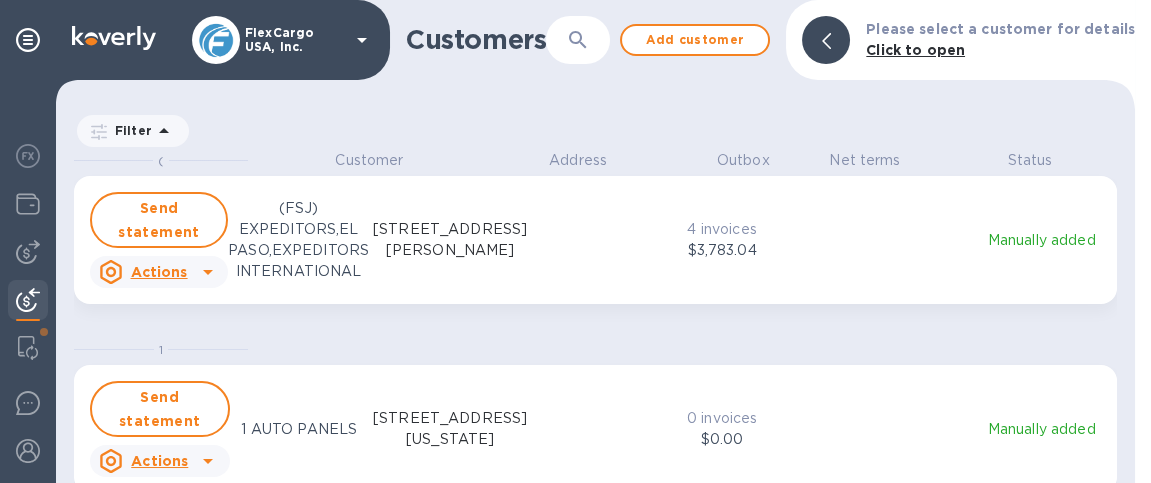 click 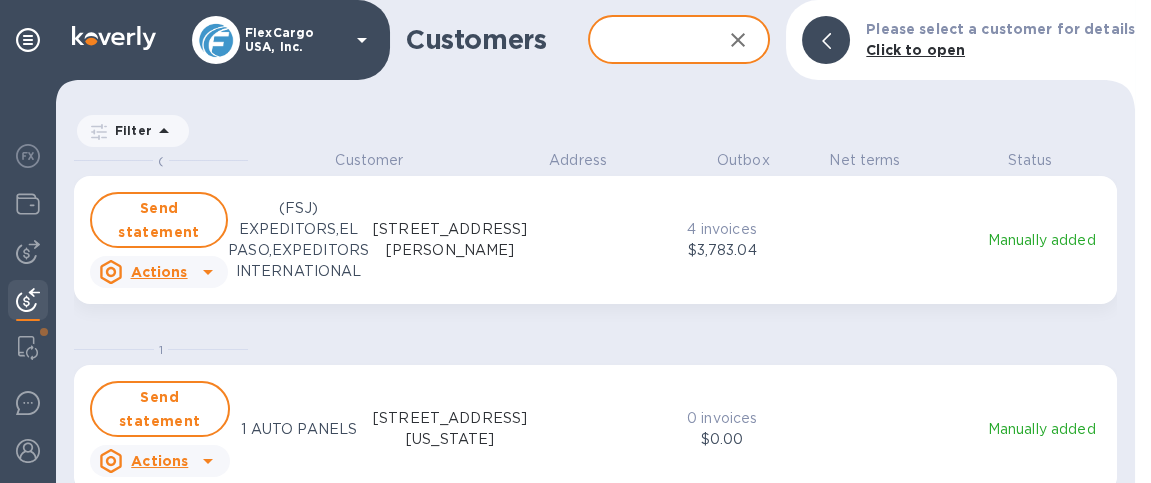 paste on "https://app.koverly.com/invoices/flexcargousa/168NA5AD3J" 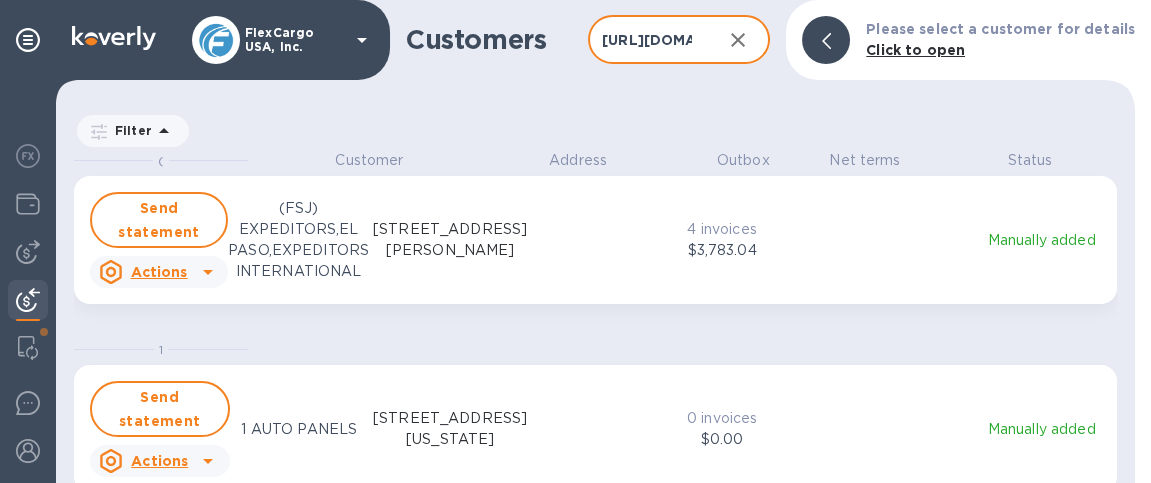 scroll, scrollTop: 0, scrollLeft: 342, axis: horizontal 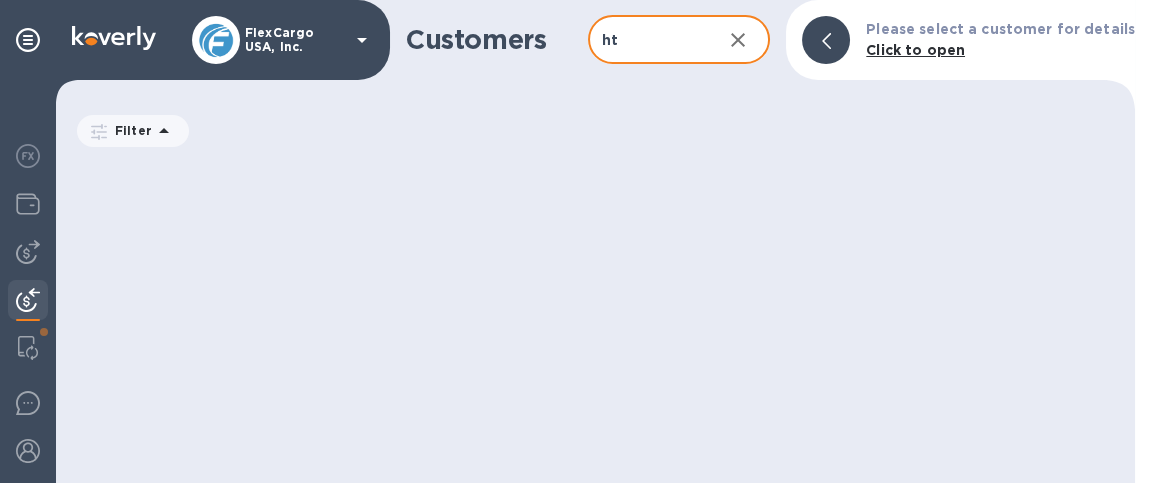 type on "h" 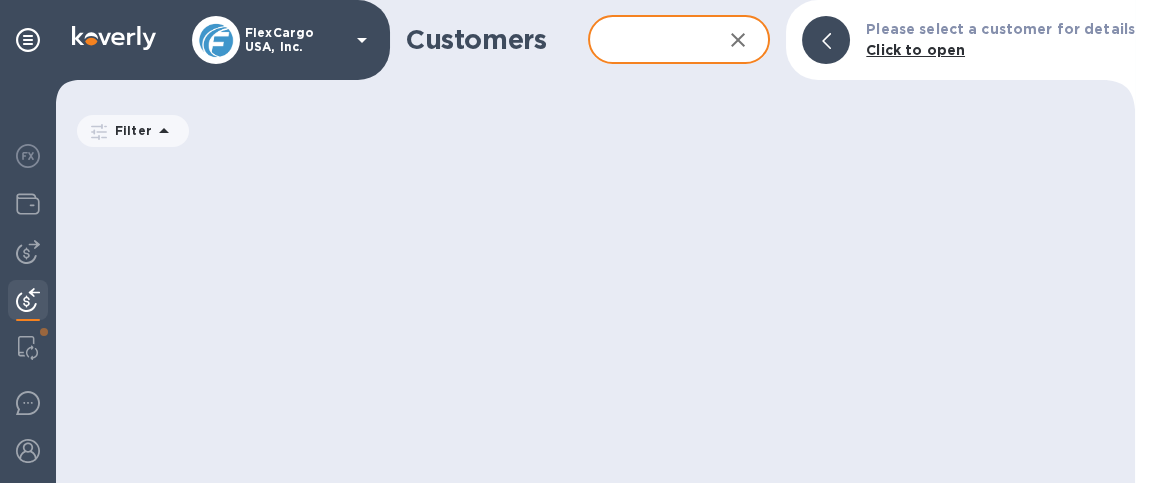 scroll, scrollTop: 15, scrollLeft: 9, axis: both 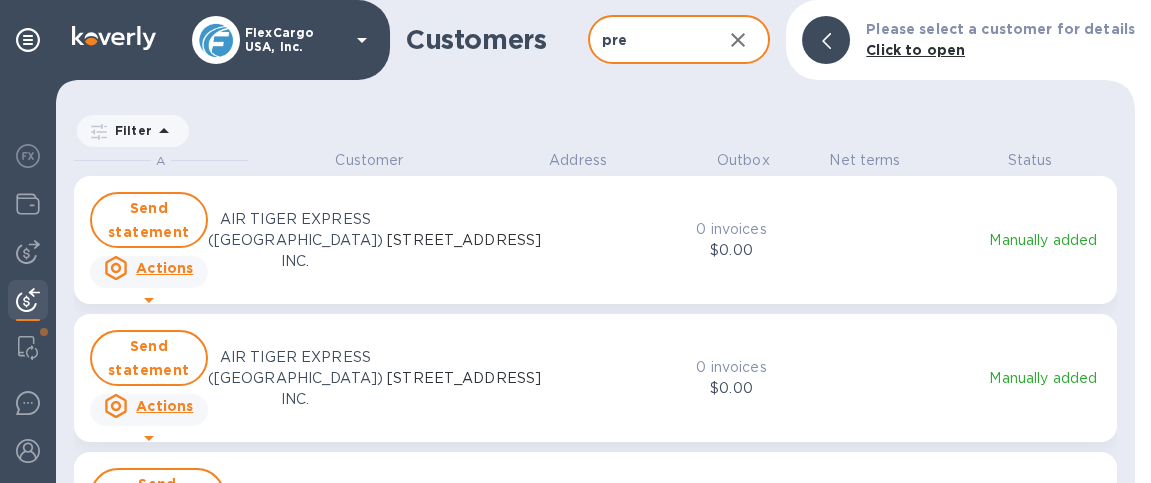 type on "PREFERRED TOYS" 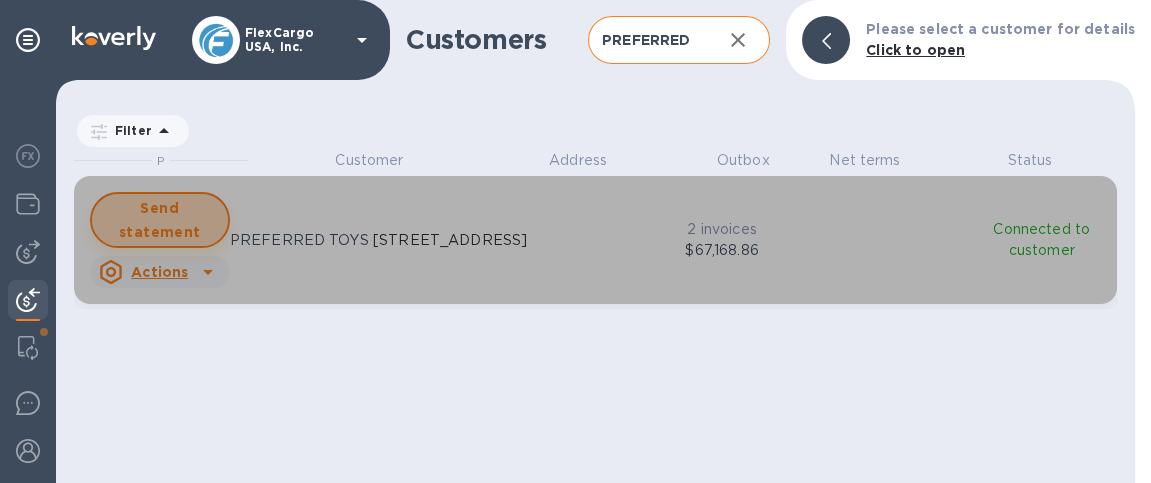 click on "Send statement" at bounding box center (160, 220) 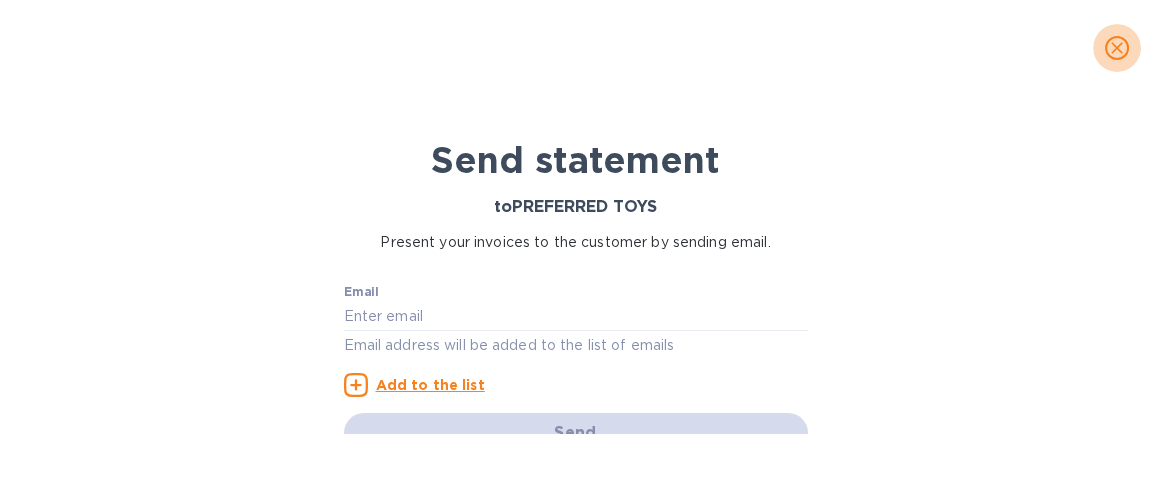 click 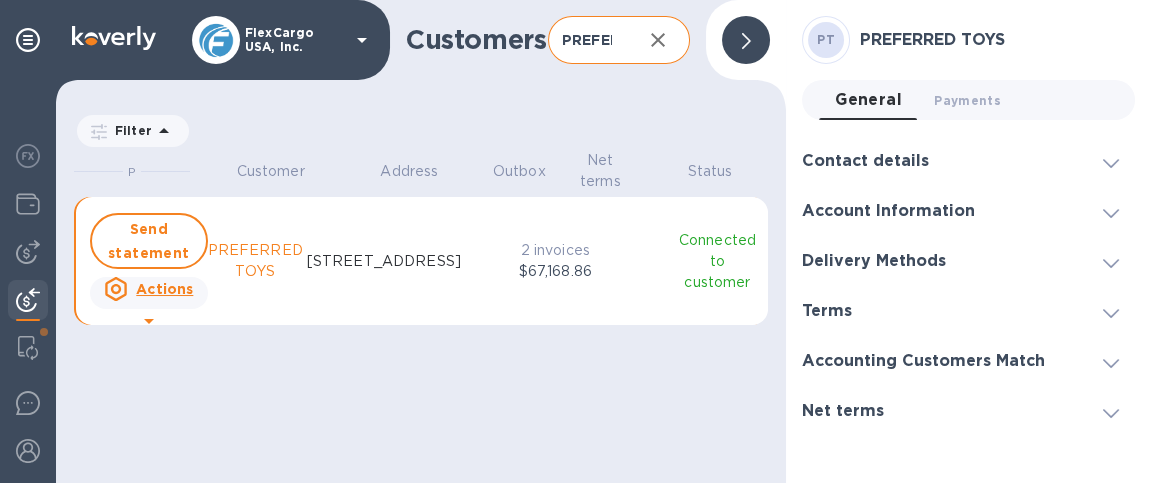 click on "Send statement Actions PREFERRED TOYS 2030 W BASELINE RD. #182-7486,, PHOENIX,   AZ 85041 US 2 invoices $67,168.86 Connected to customer" at bounding box center (421, 261) 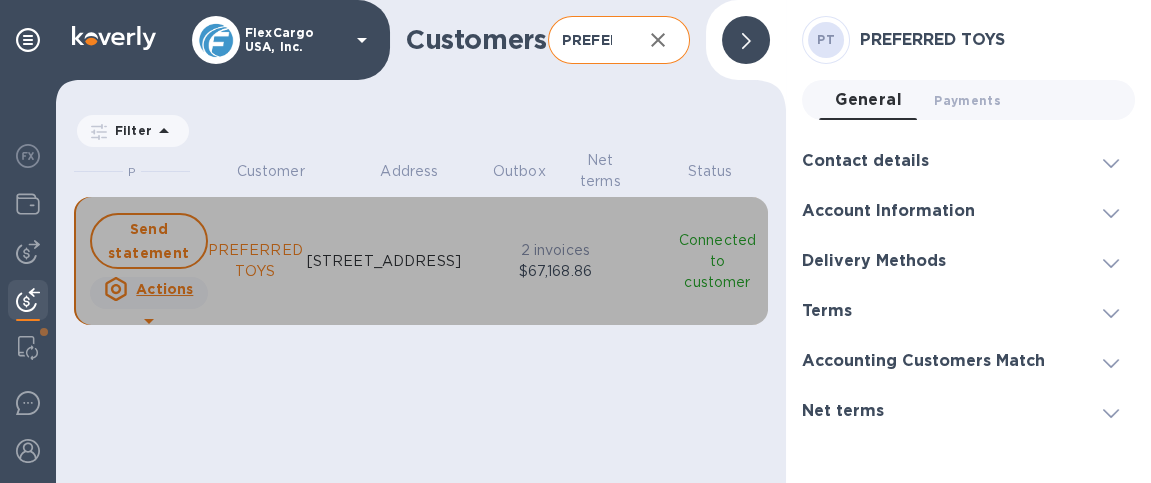 click 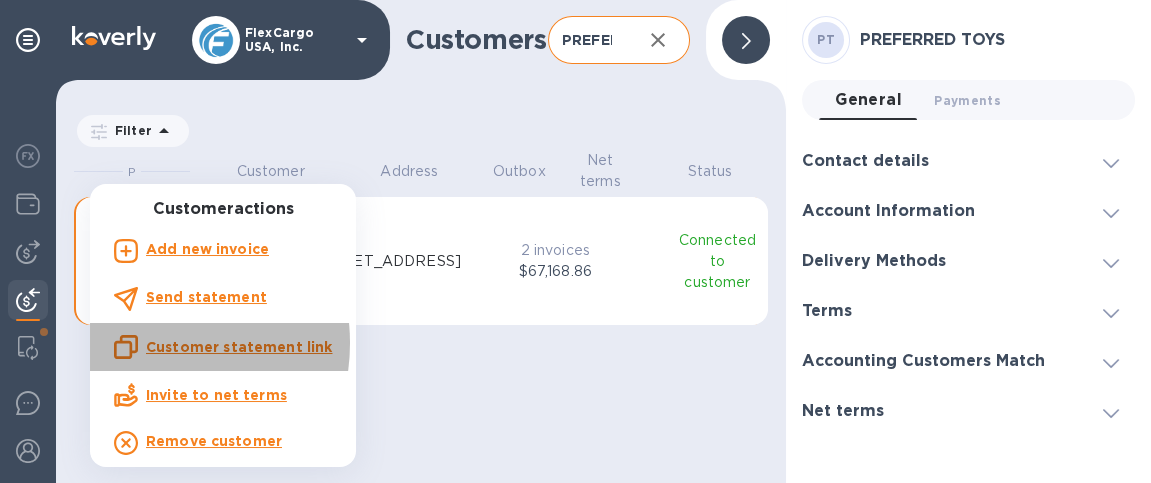 click on "Customer statement link" at bounding box center [223, 347] 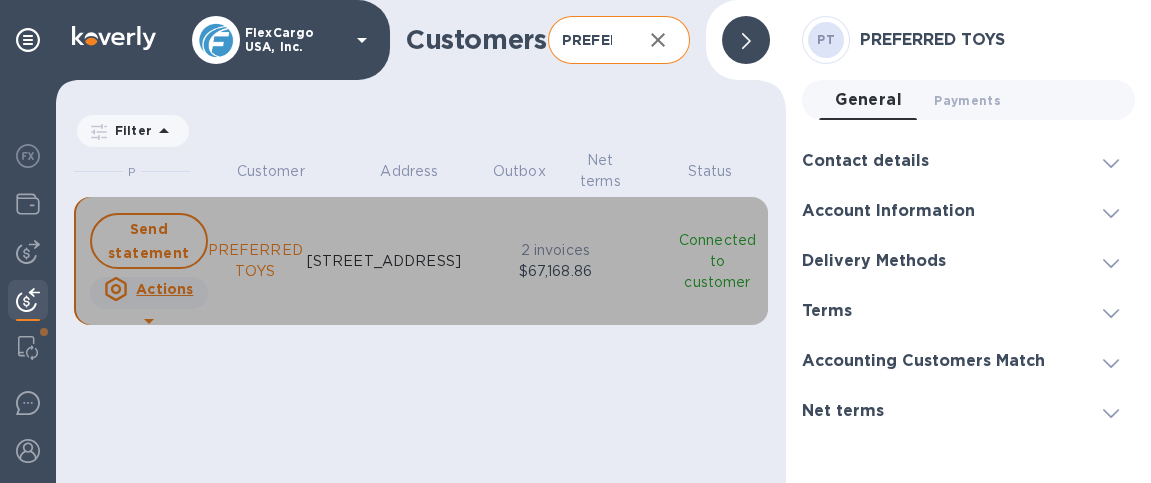 click on "PREFERRED TOYS" at bounding box center (255, 261) 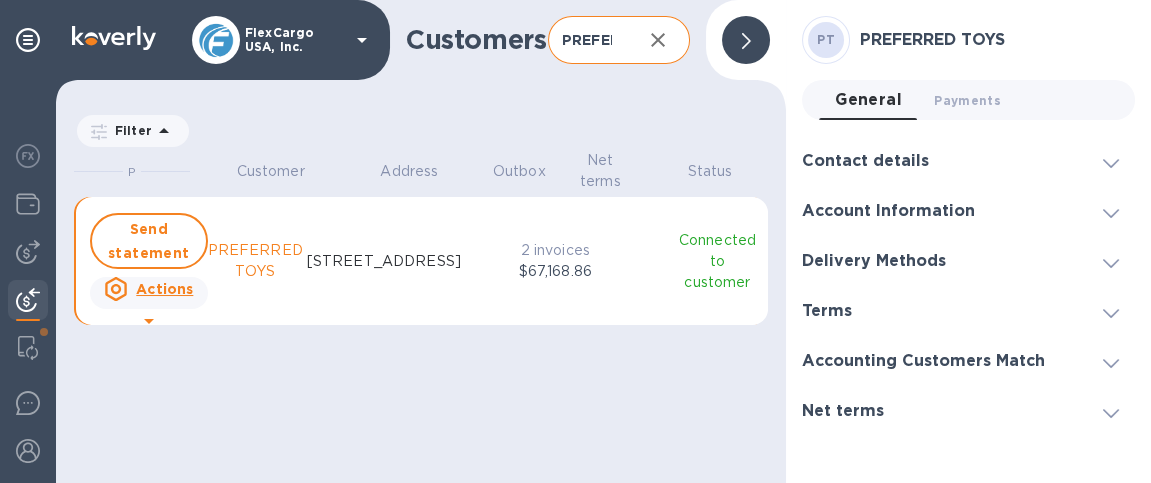 click at bounding box center [746, 40] 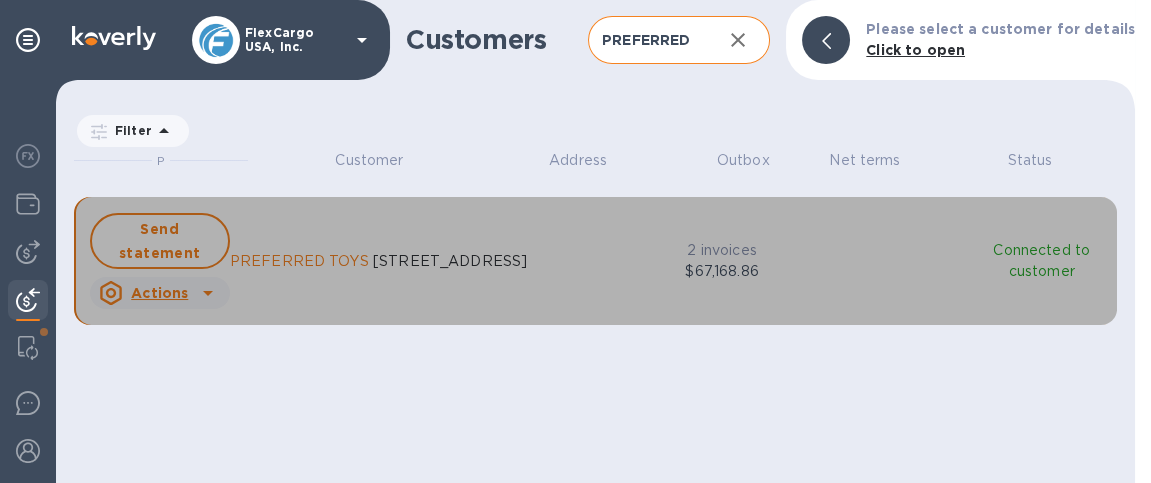 click on "PREFERRED TOYS" at bounding box center [299, 261] 